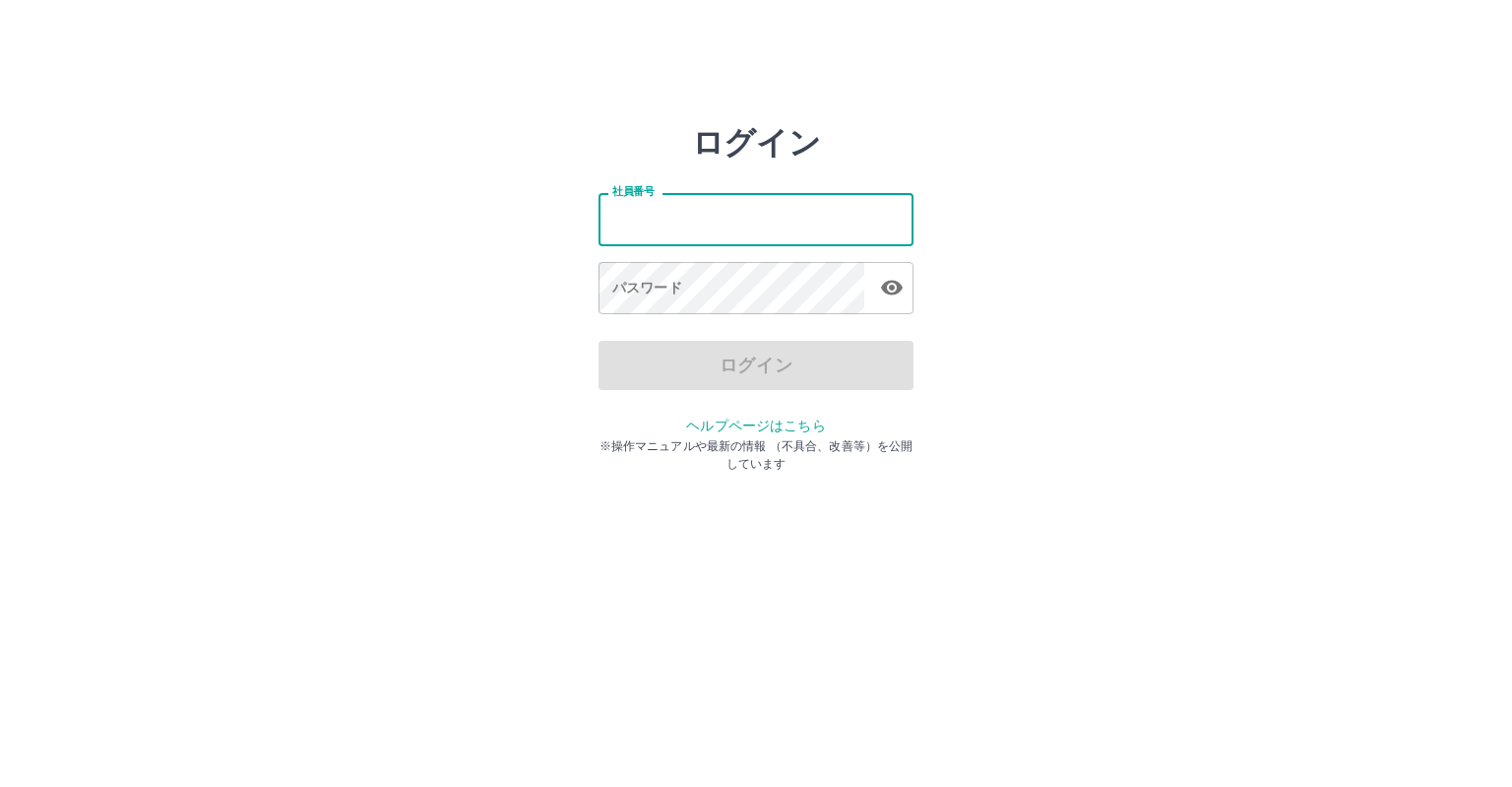 scroll, scrollTop: 0, scrollLeft: 0, axis: both 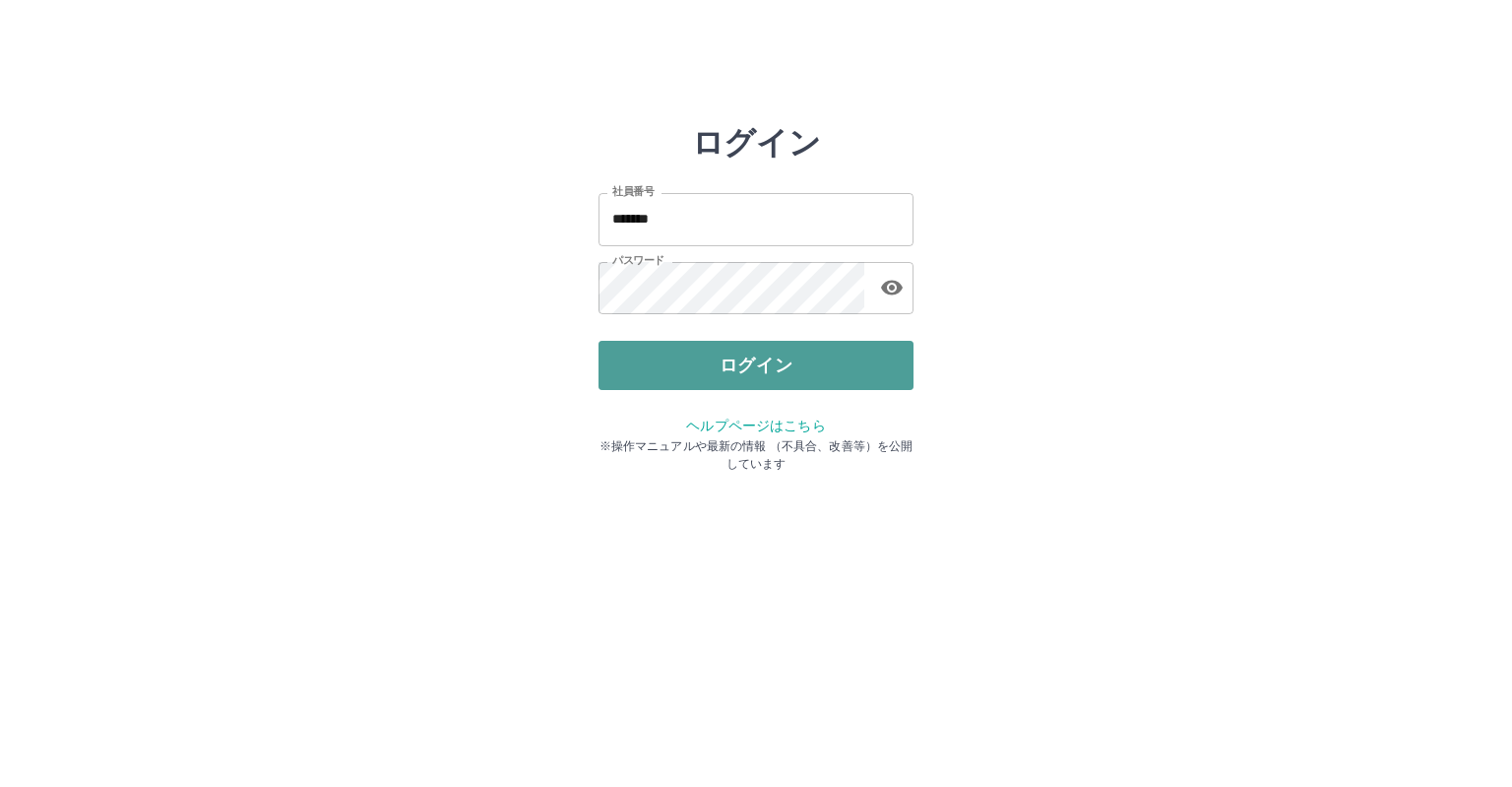 click on "ログイン" at bounding box center [756, 365] 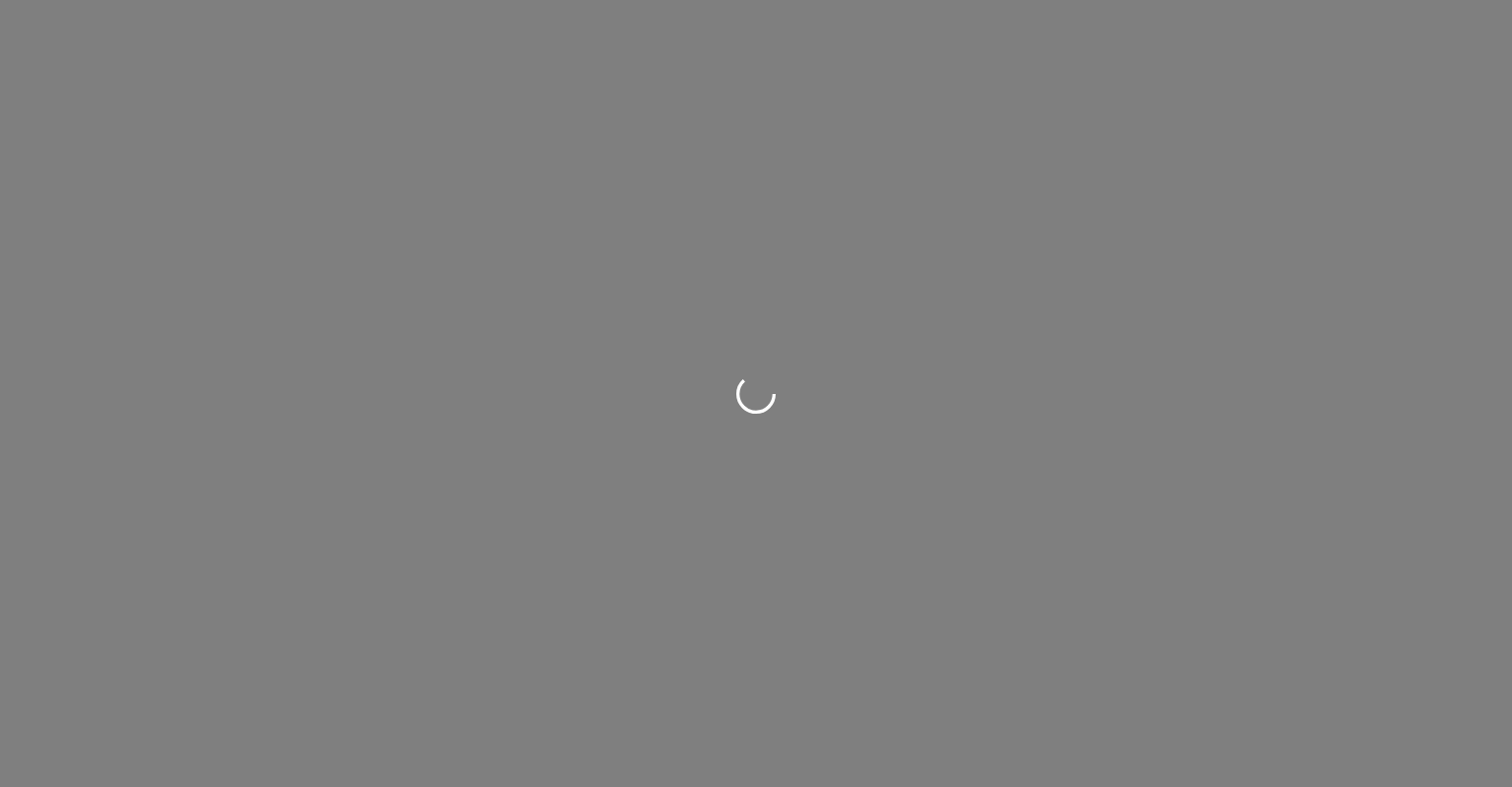 scroll, scrollTop: 0, scrollLeft: 0, axis: both 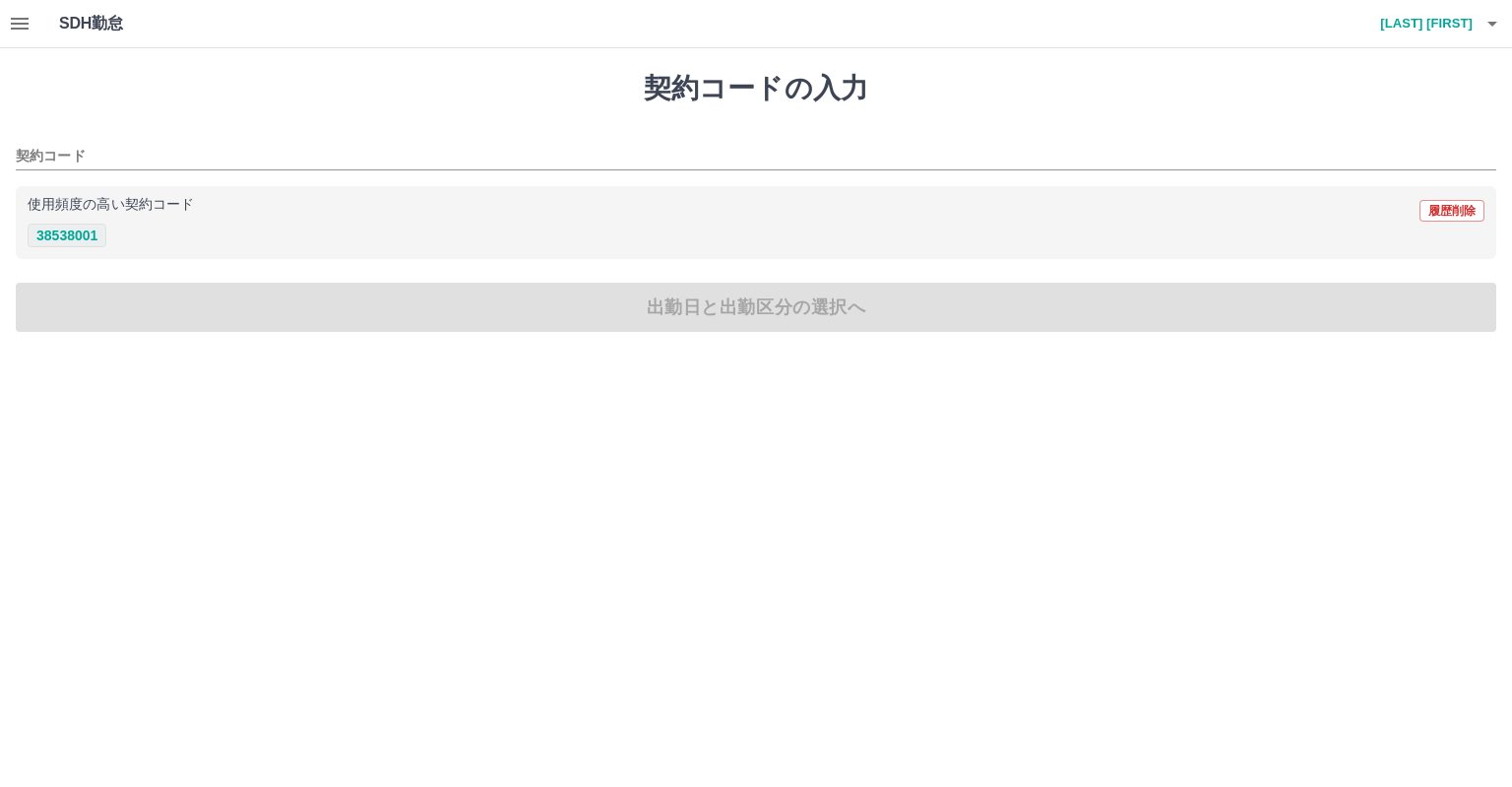 click on "38538001" at bounding box center [67, 235] 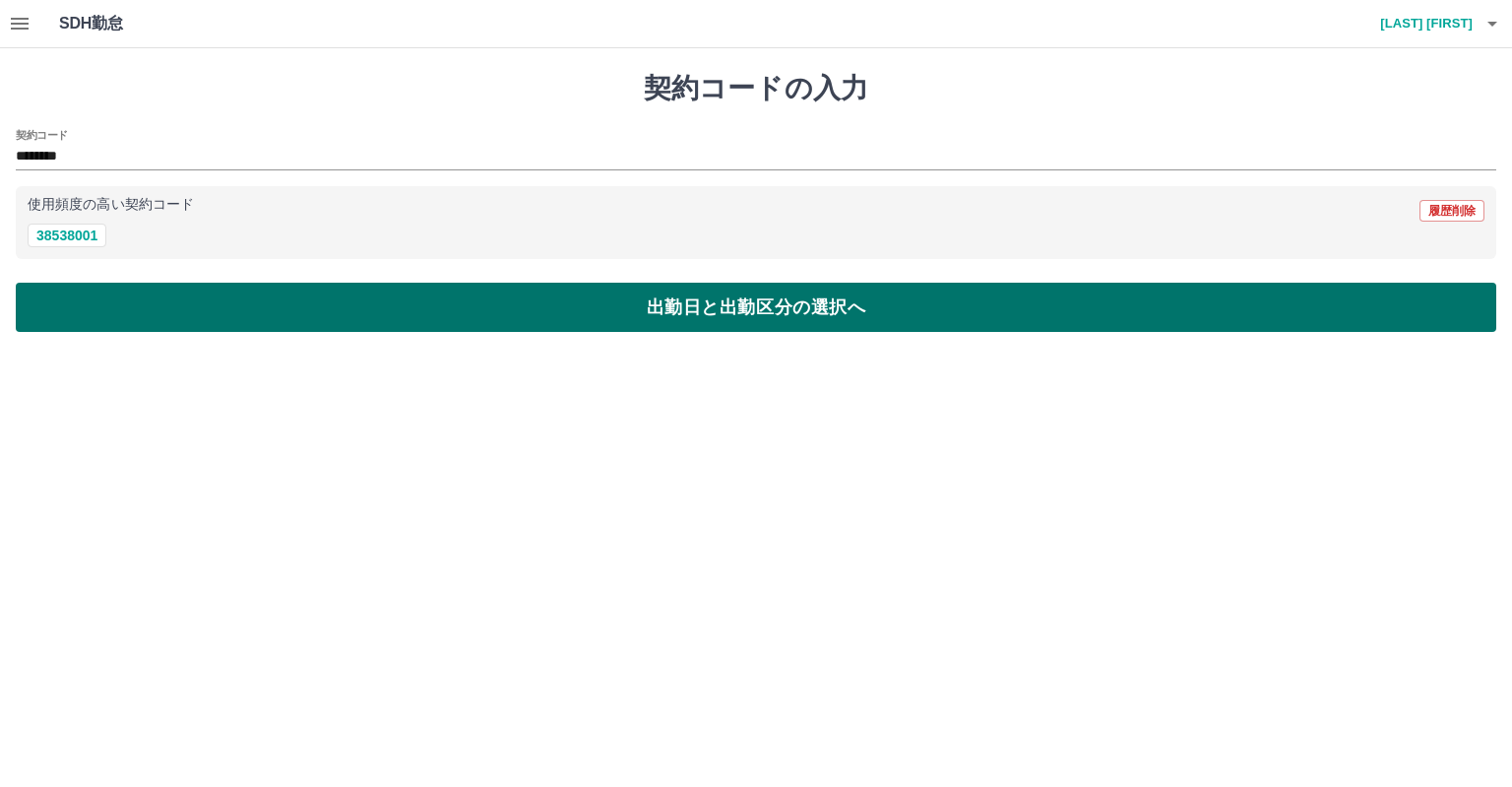 click on "出勤日と出勤区分の選択へ" at bounding box center [756, 307] 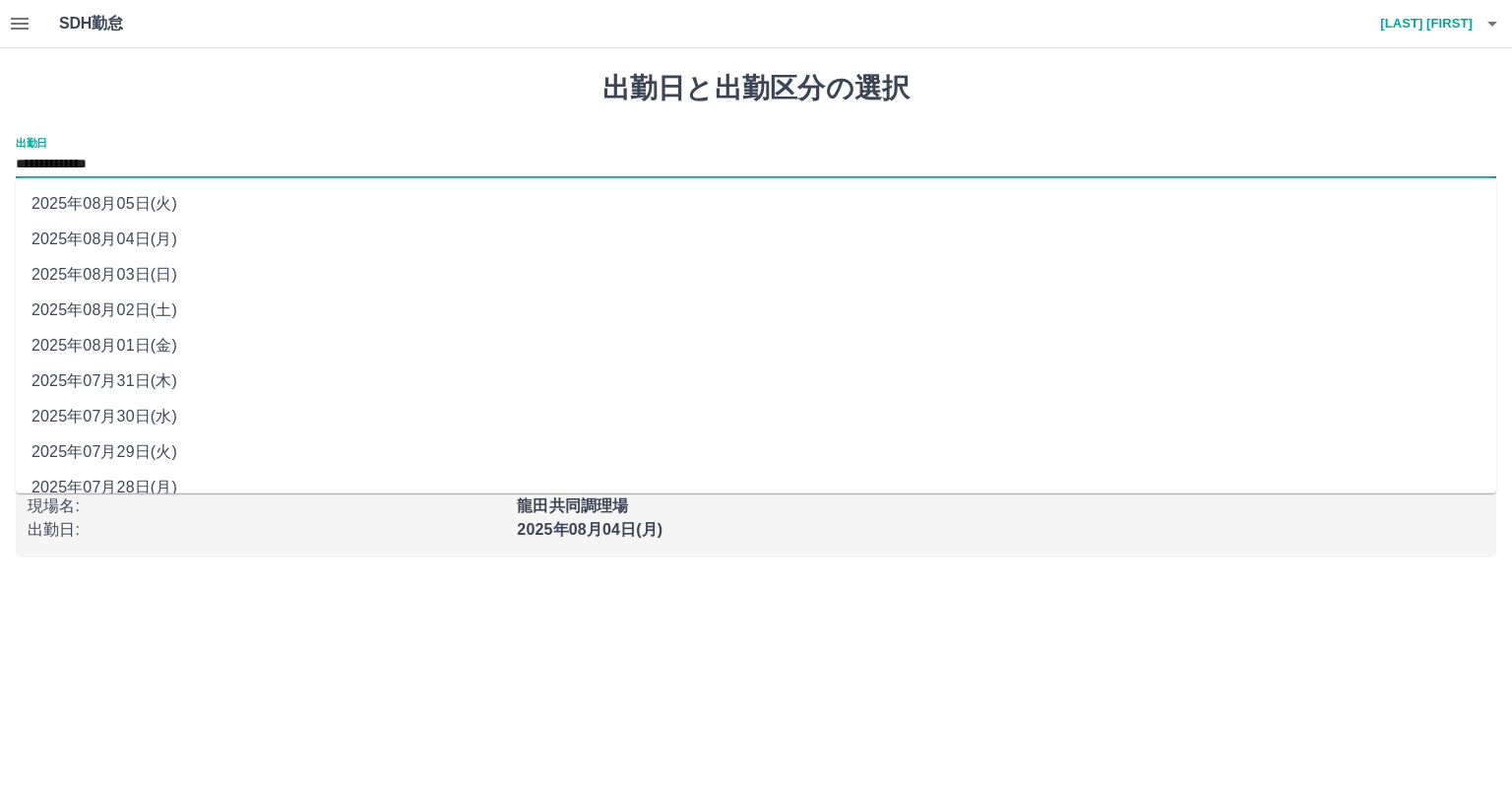 click on "**********" at bounding box center (756, 164) 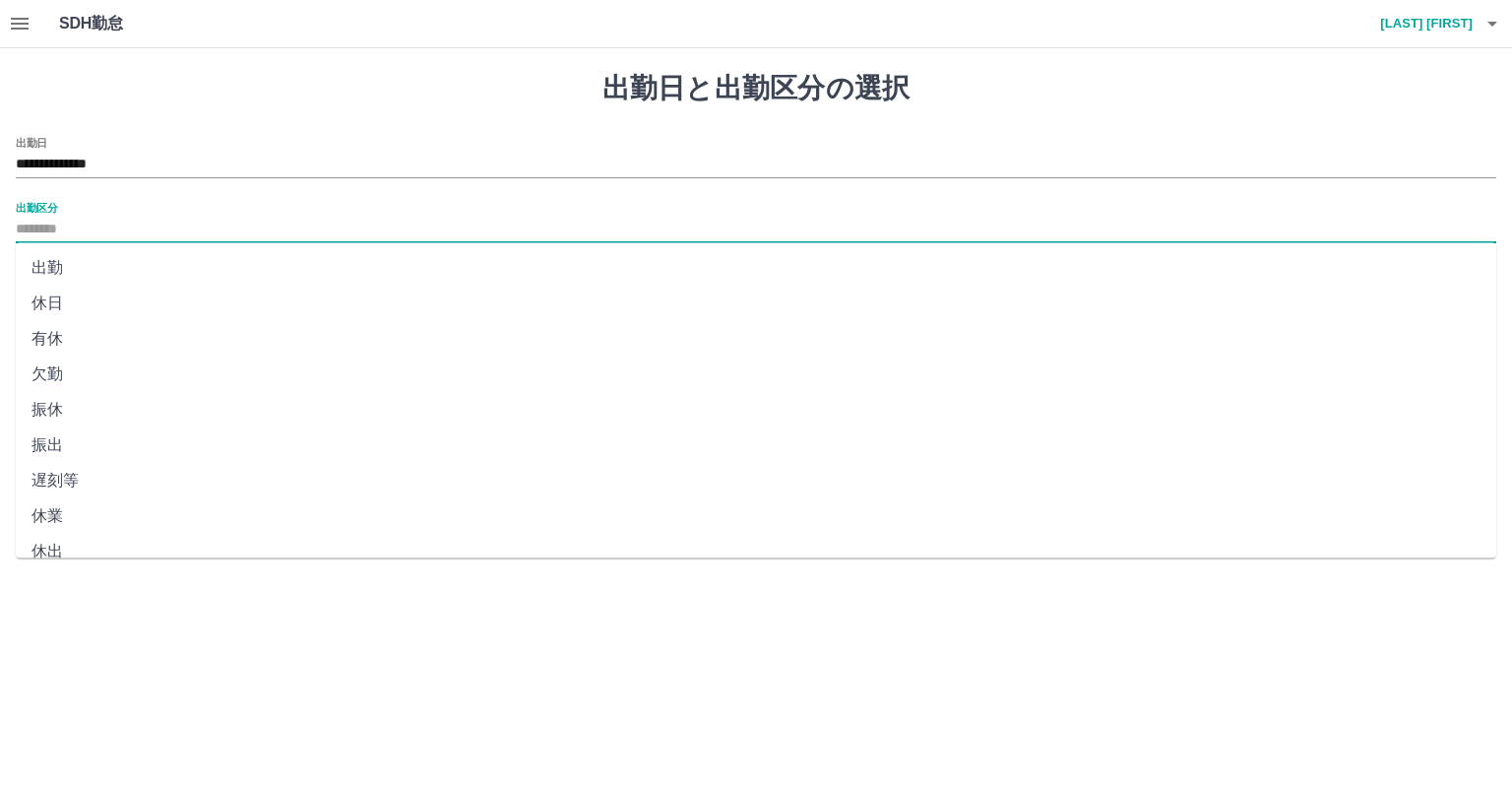 click on "出勤区分" at bounding box center (756, 230) 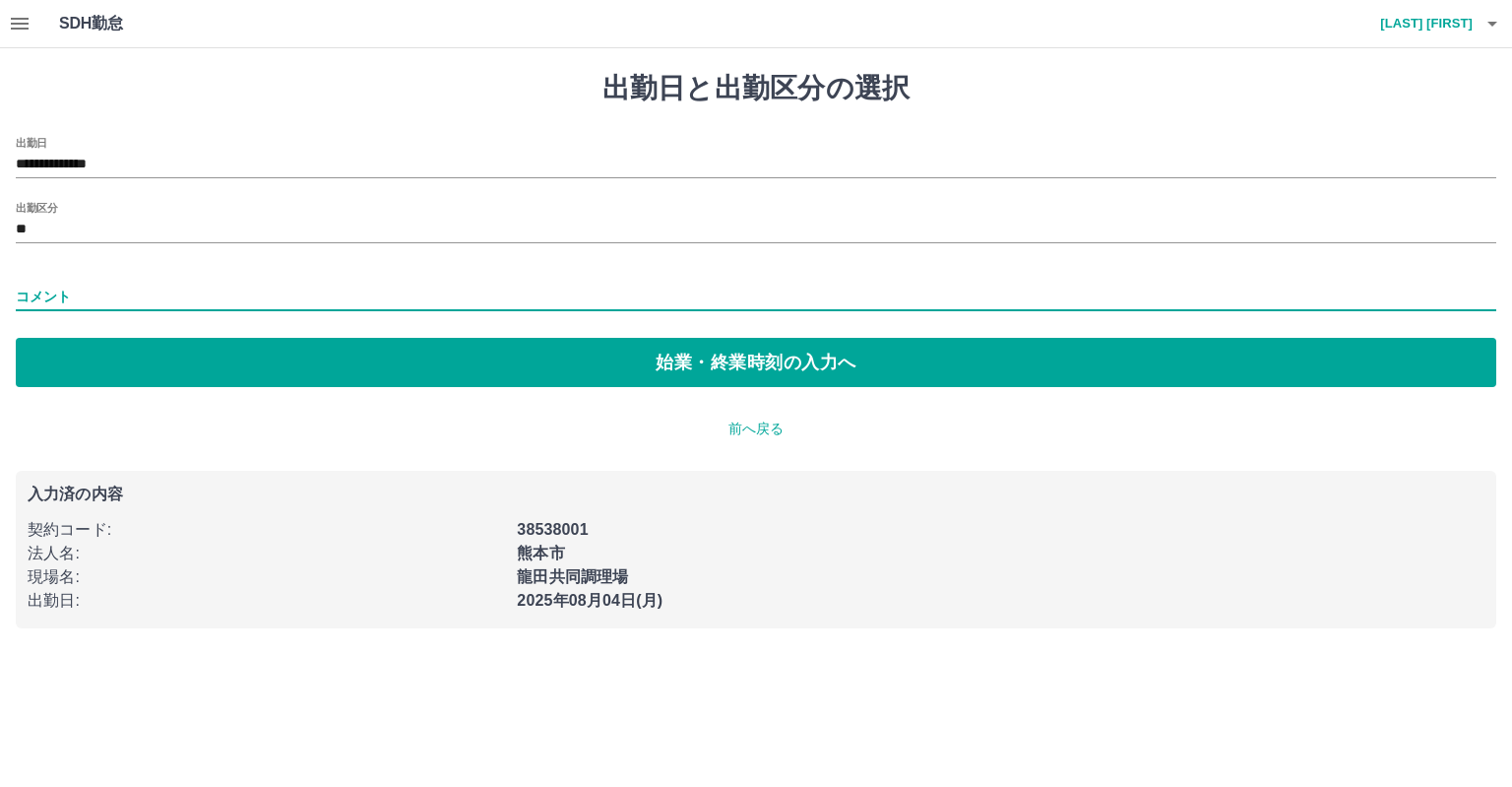 click on "コメント" at bounding box center (756, 296) 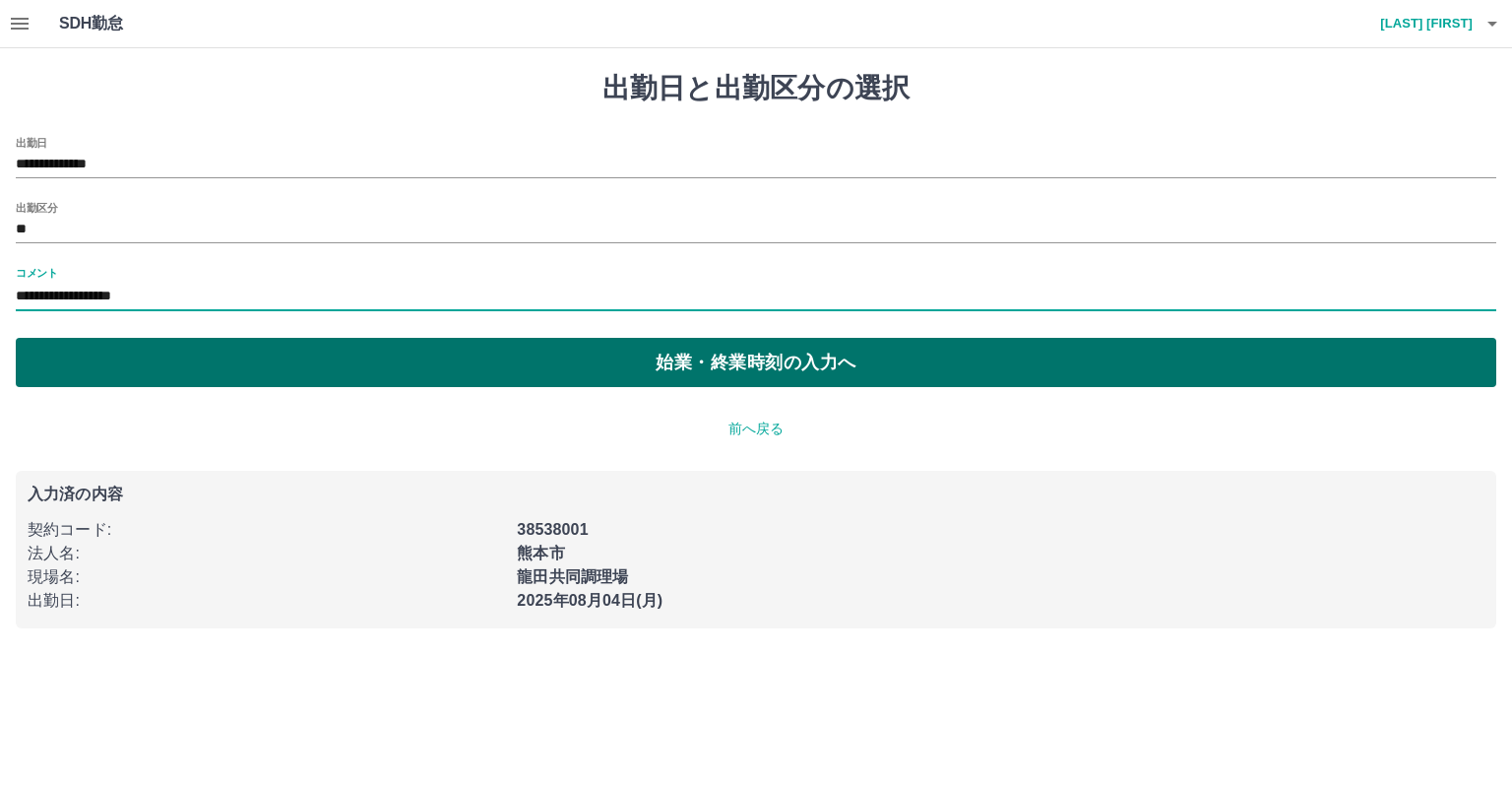 type on "**********" 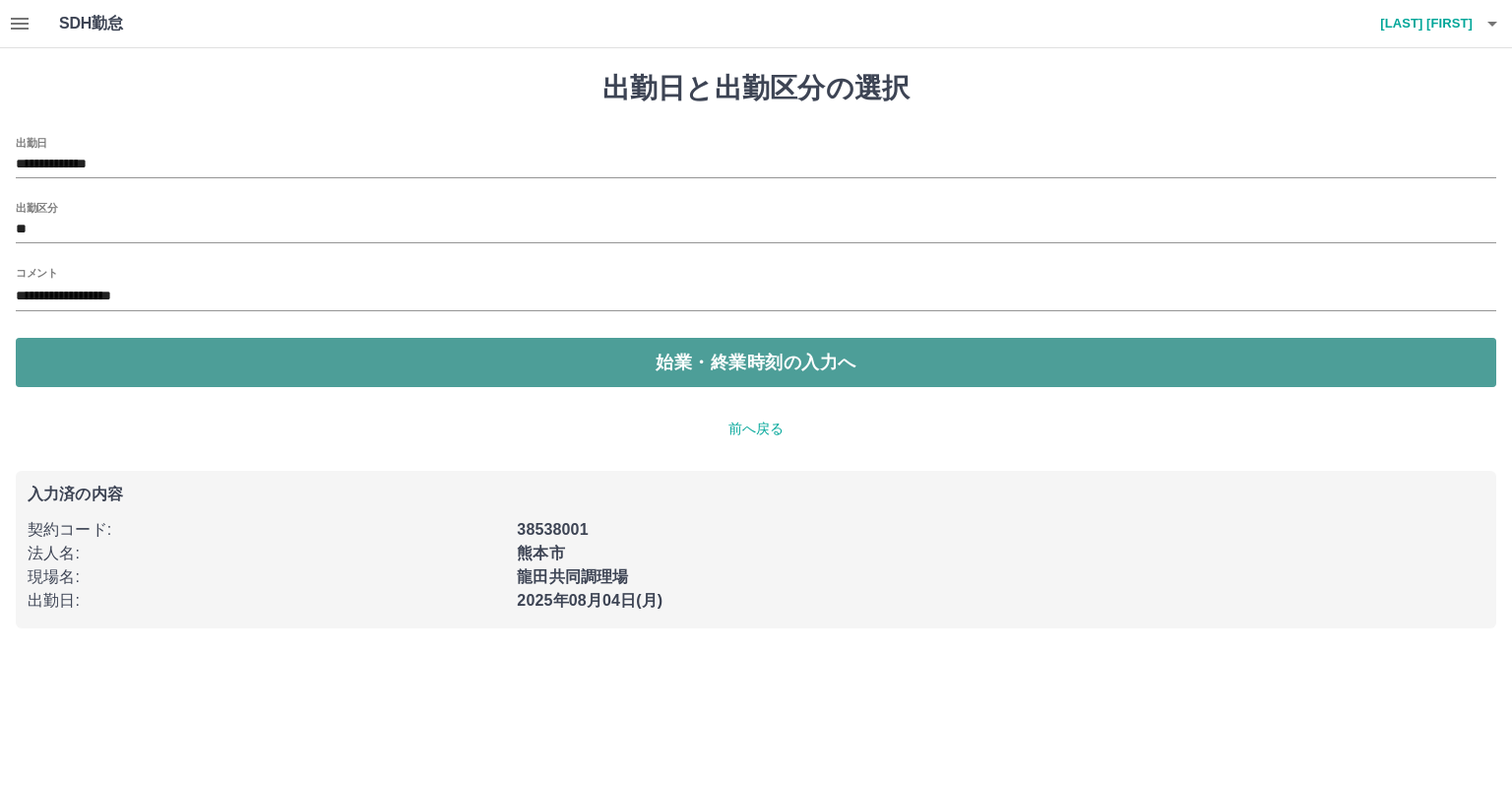 click on "始業・終業時刻の入力へ" at bounding box center [756, 362] 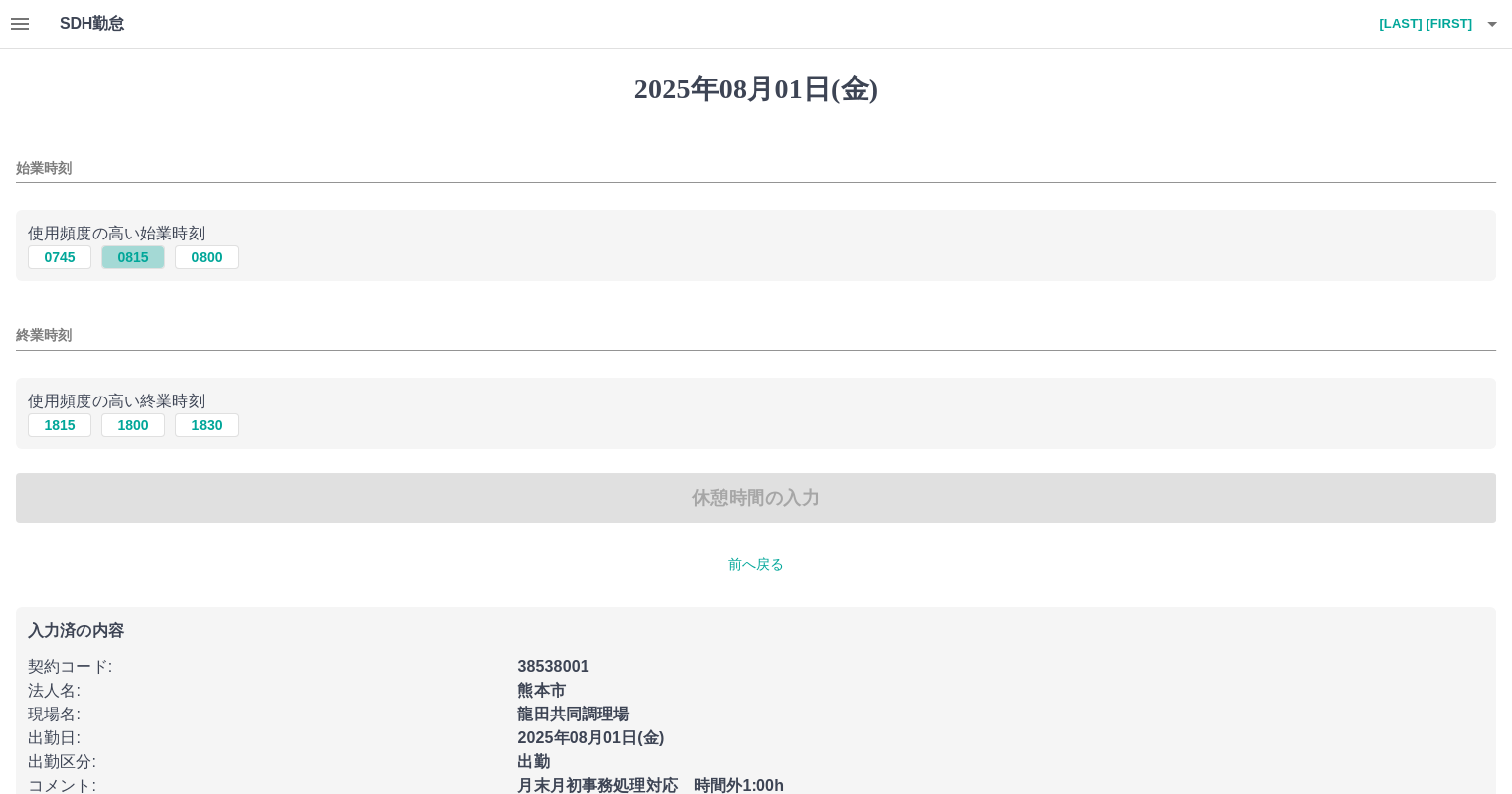 click on "0815" at bounding box center [133, 257] 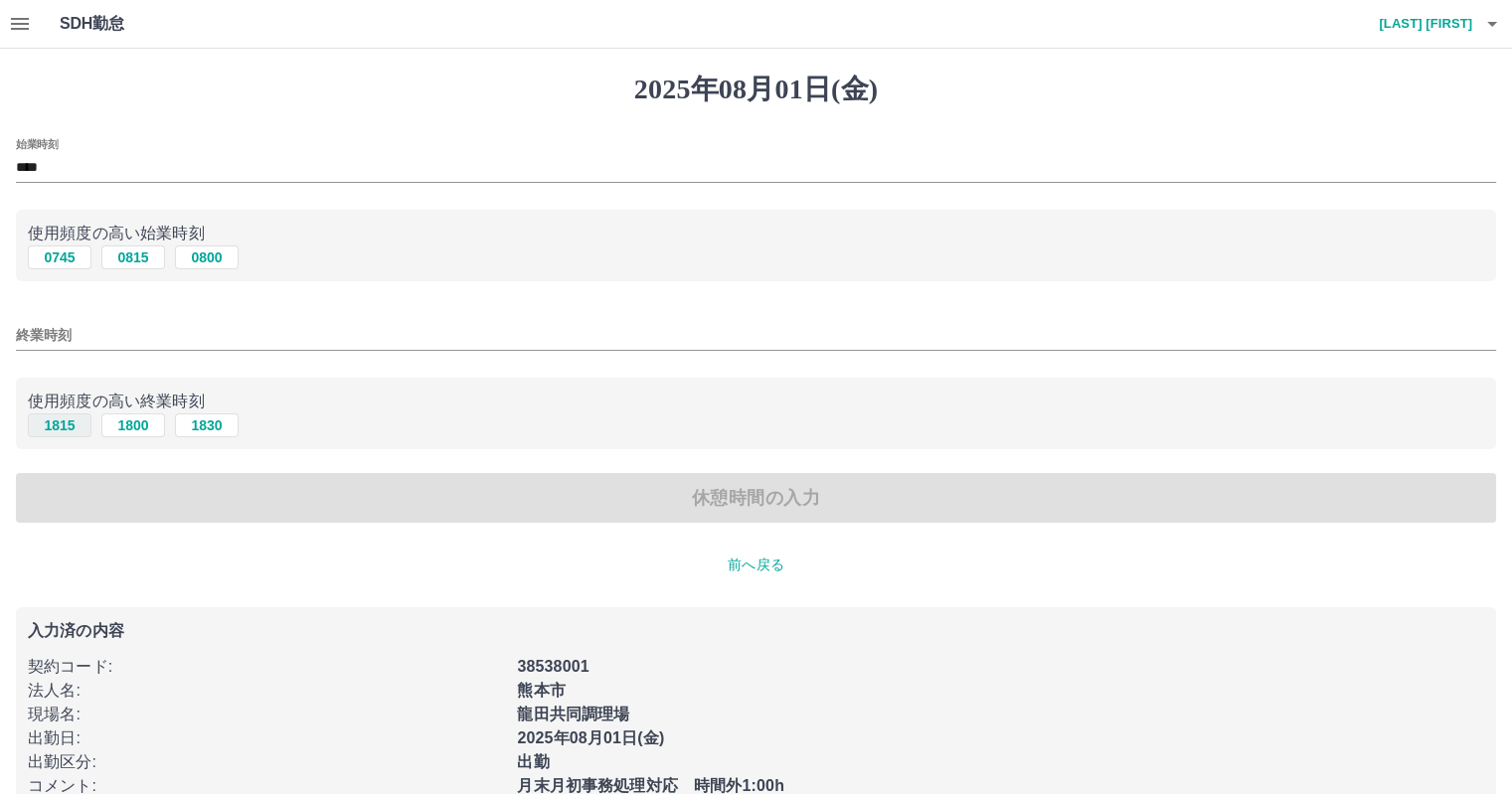click on "1815" at bounding box center (60, 425) 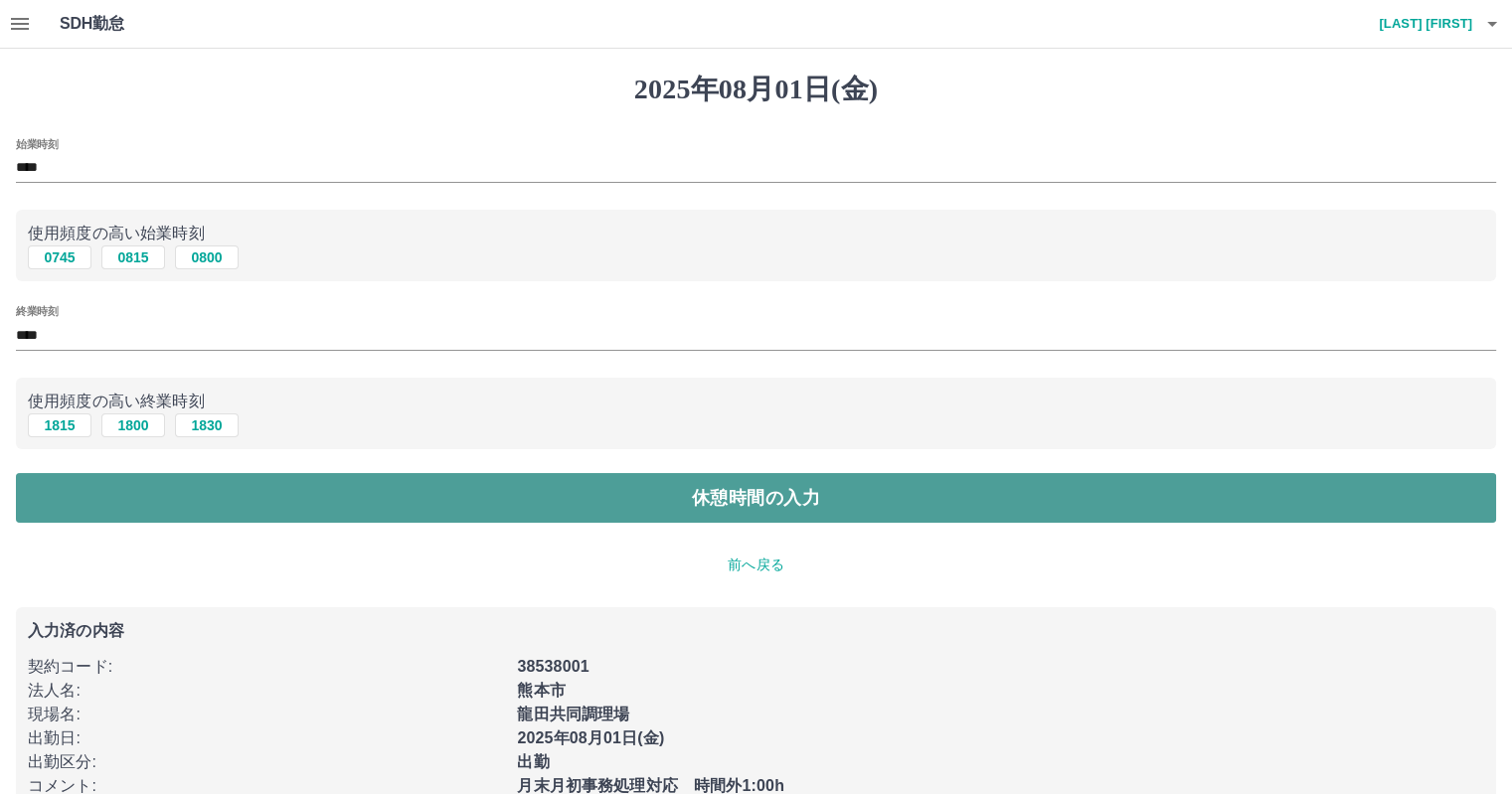 click on "休憩時間の入力" at bounding box center [756, 498] 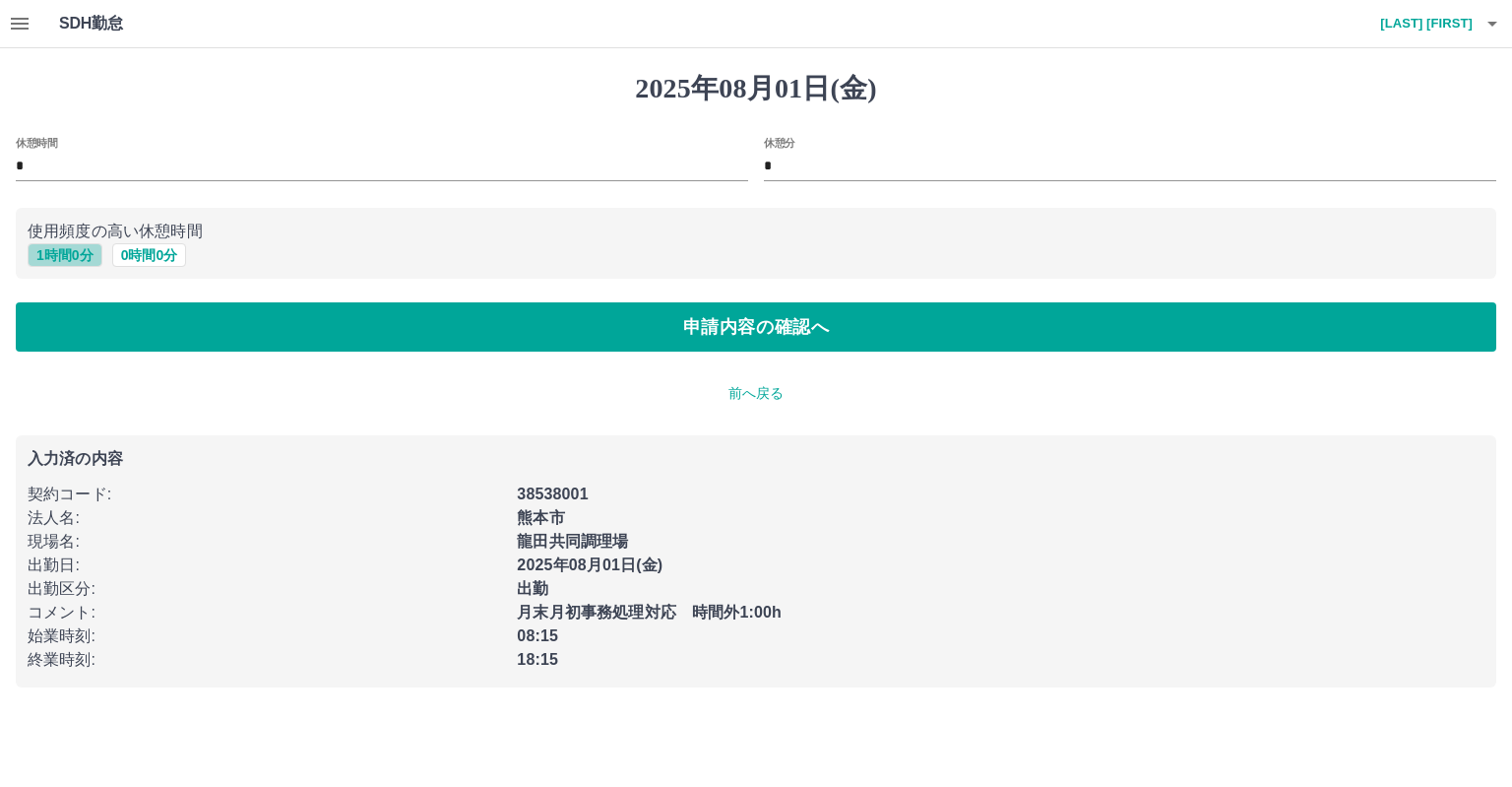 click on "1 時間 0 分" at bounding box center (65, 255) 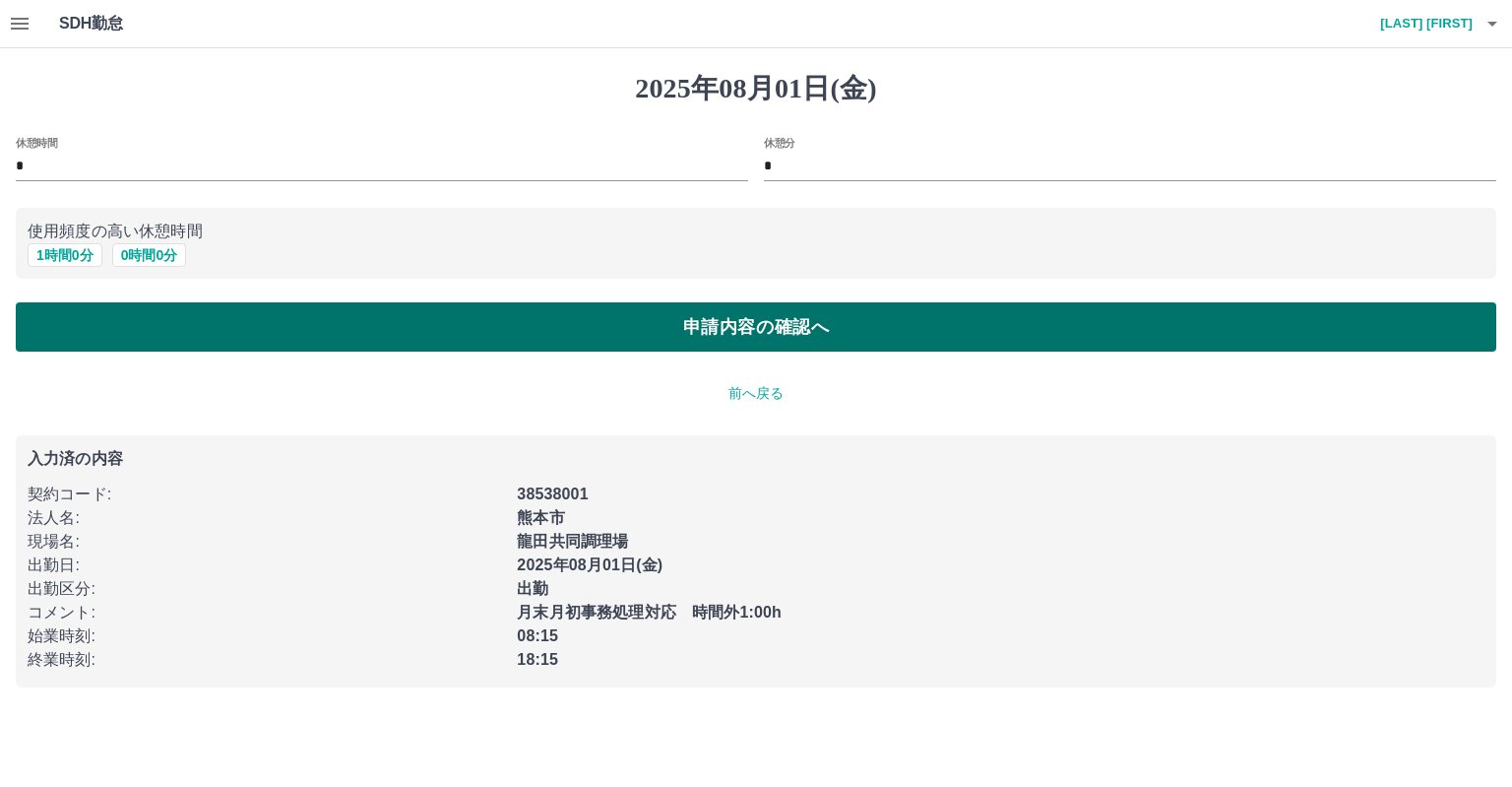click on "申請内容の確認へ" at bounding box center [756, 327] 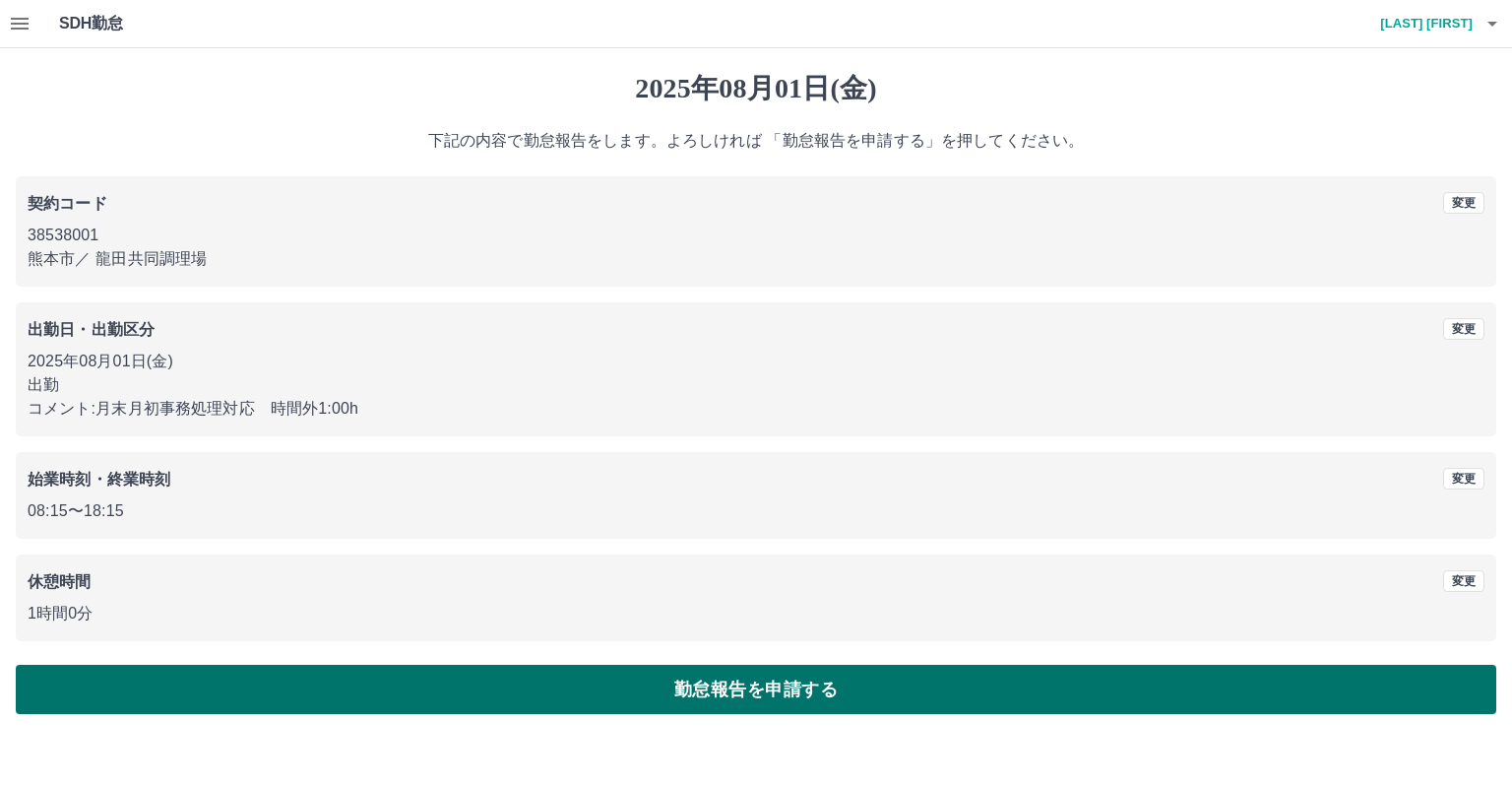click on "勤怠報告を申請する" at bounding box center (756, 689) 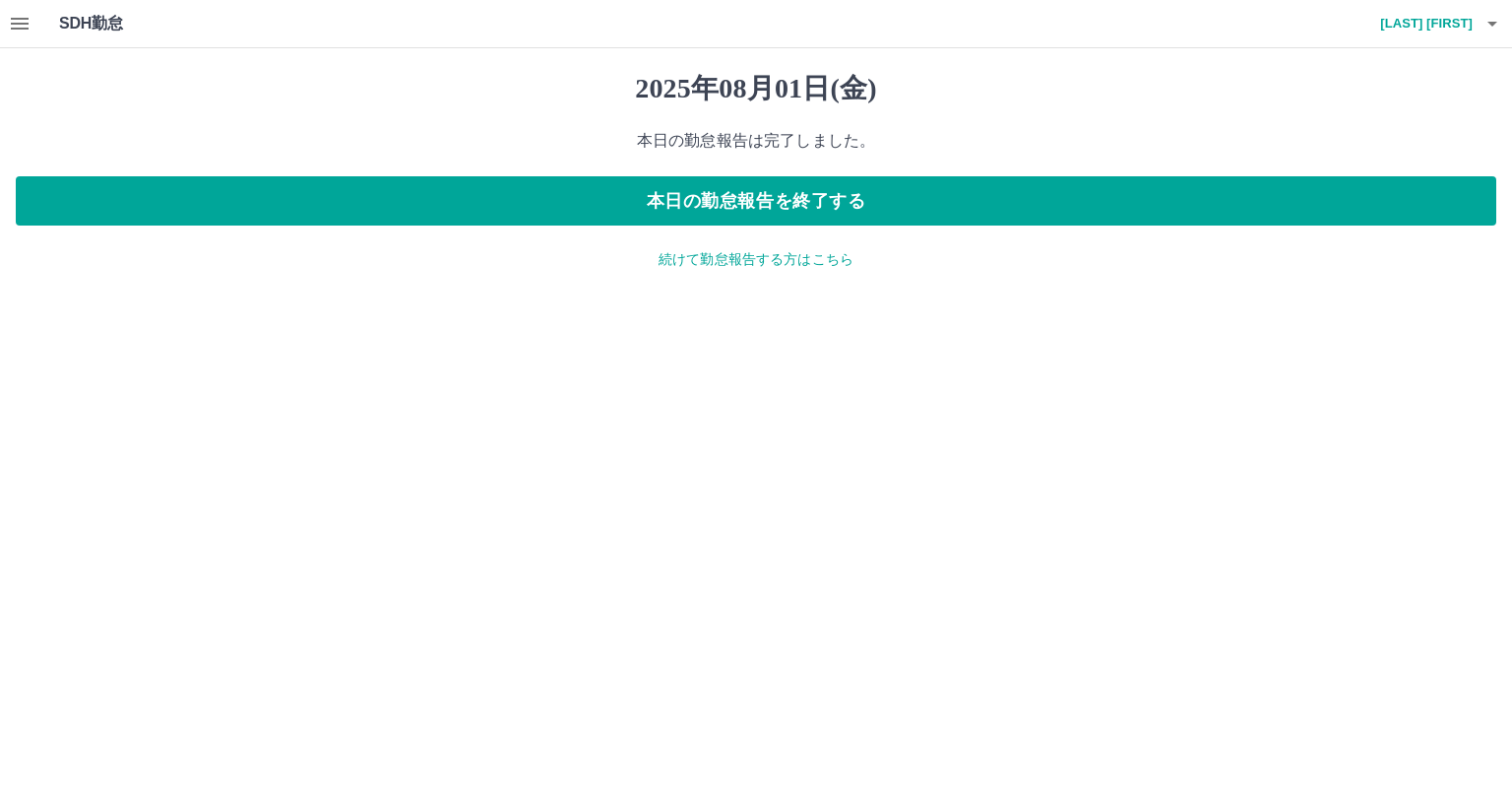 click on "続けて勤怠報告する方はこちら" at bounding box center (756, 259) 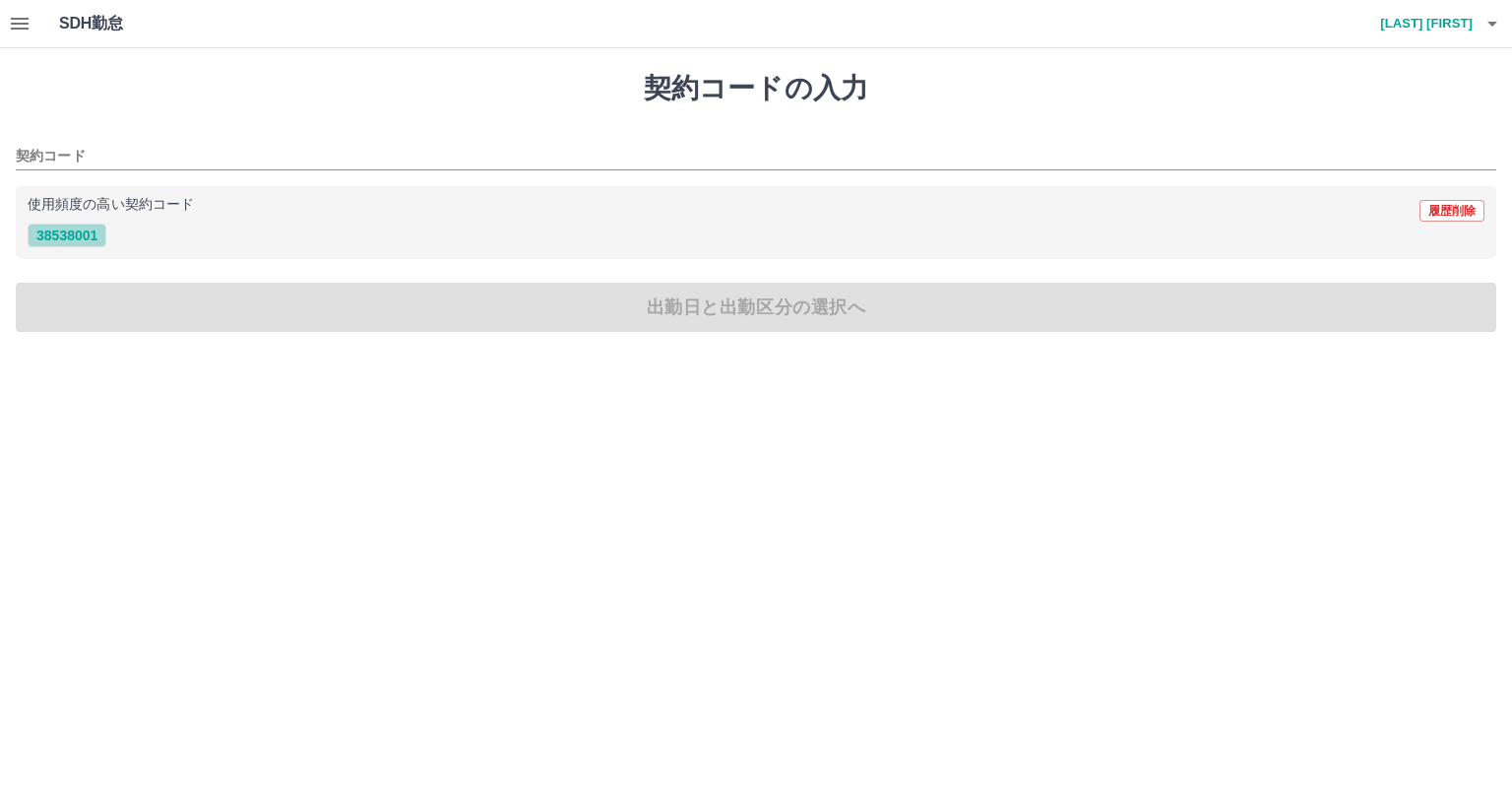 click on "38538001" at bounding box center (67, 235) 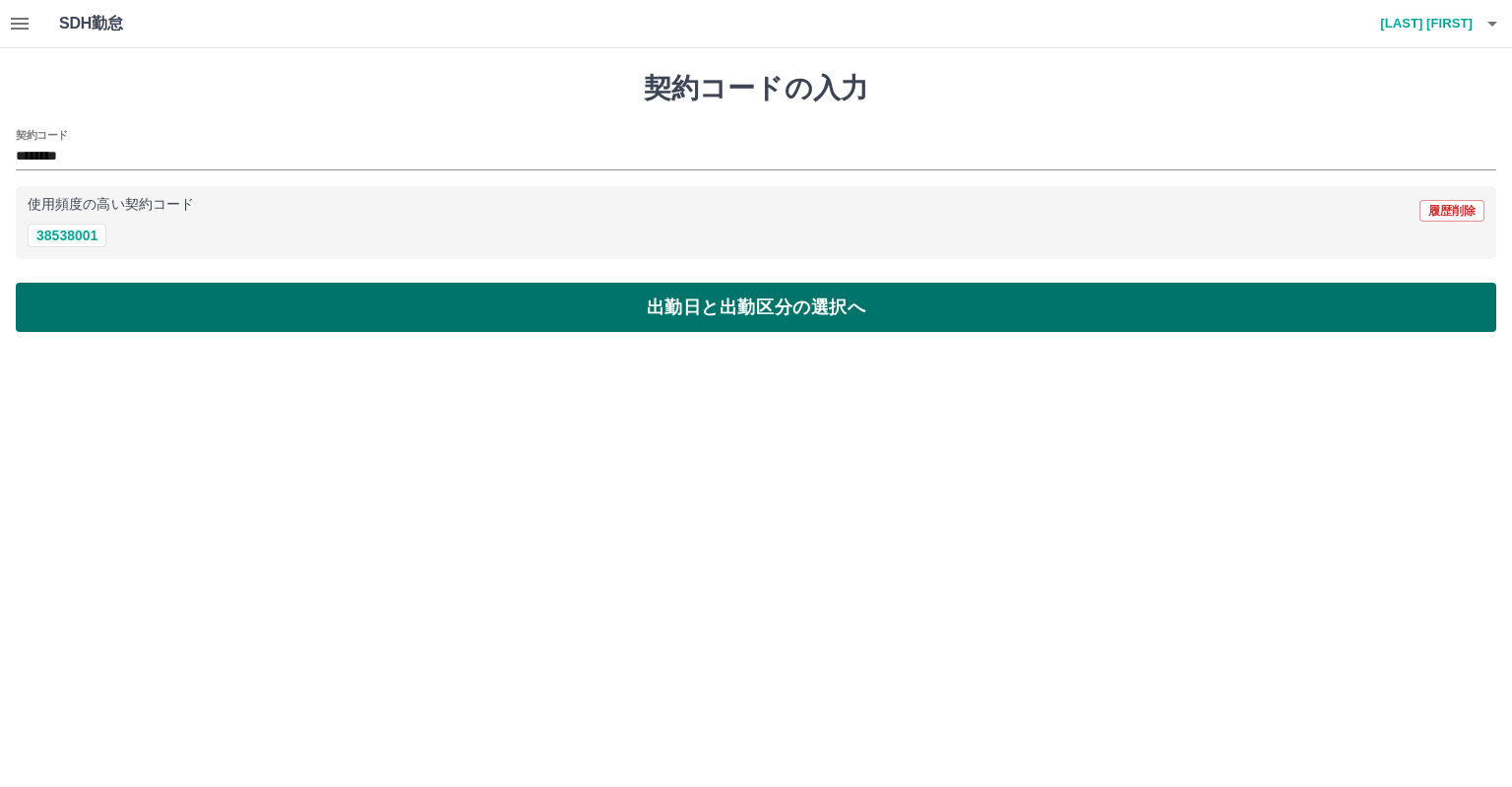click on "出勤日と出勤区分の選択へ" at bounding box center [756, 307] 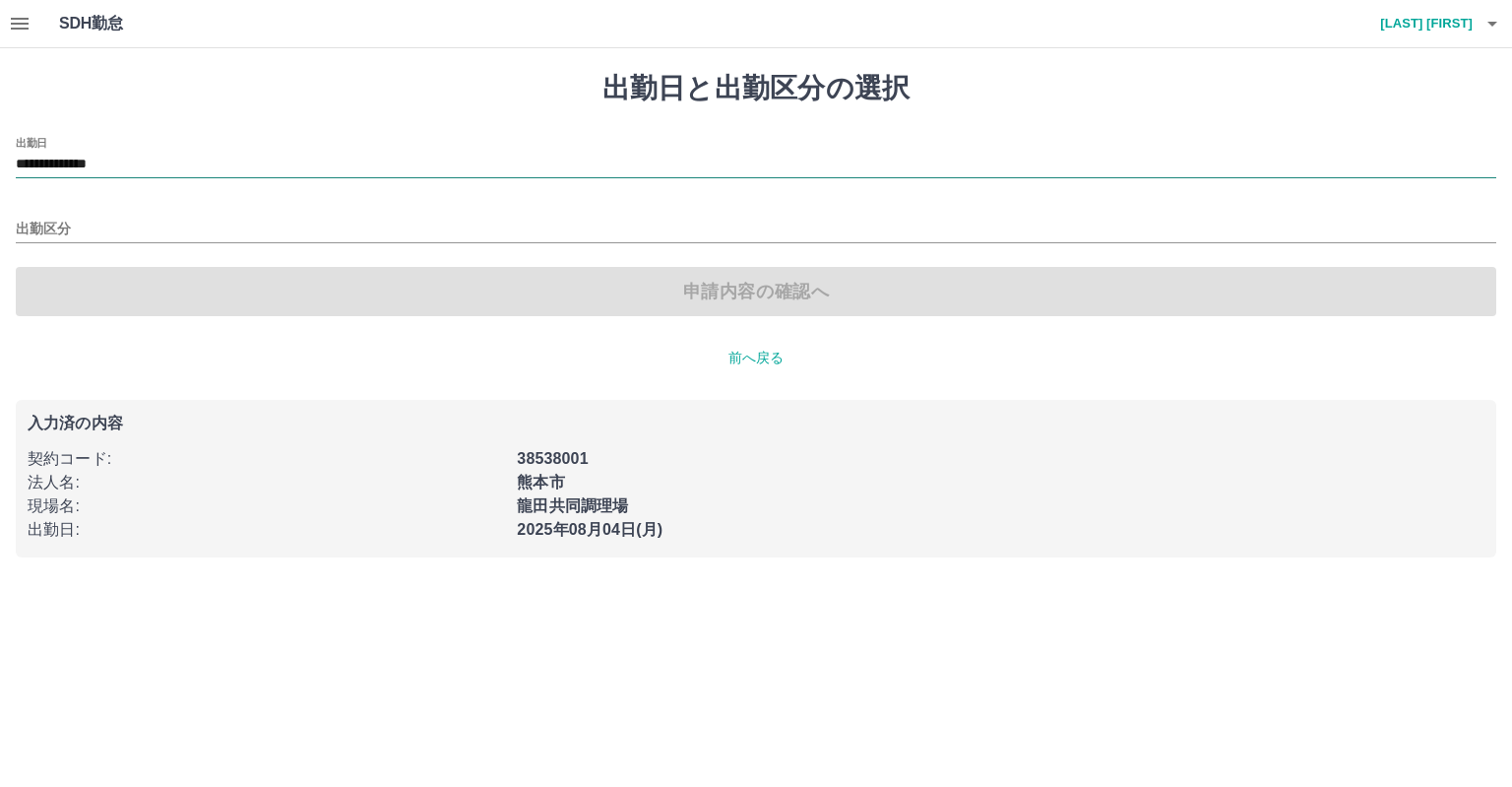click on "**********" at bounding box center [756, 164] 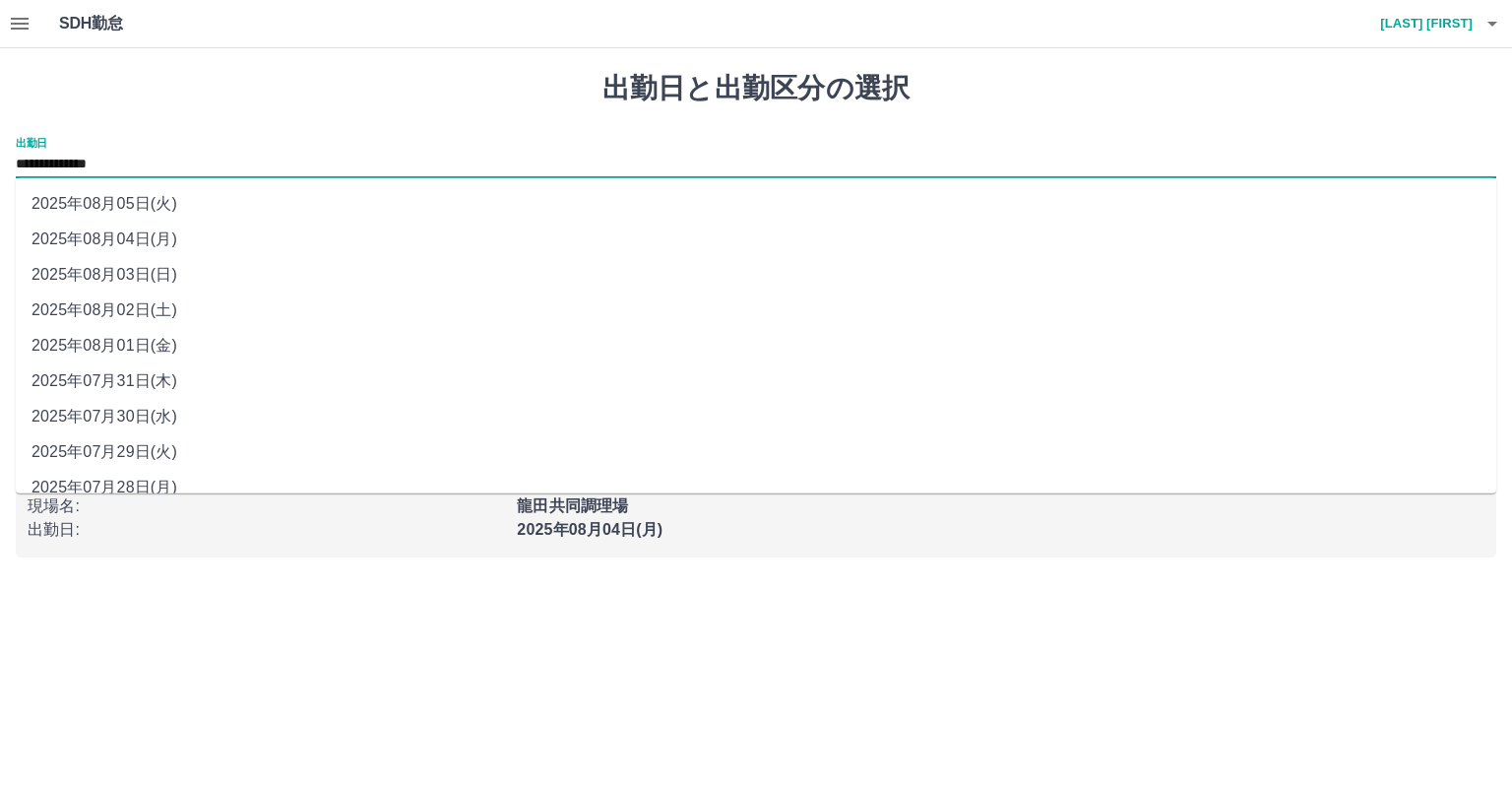 click on "2025年08月02日(土)" at bounding box center [756, 310] 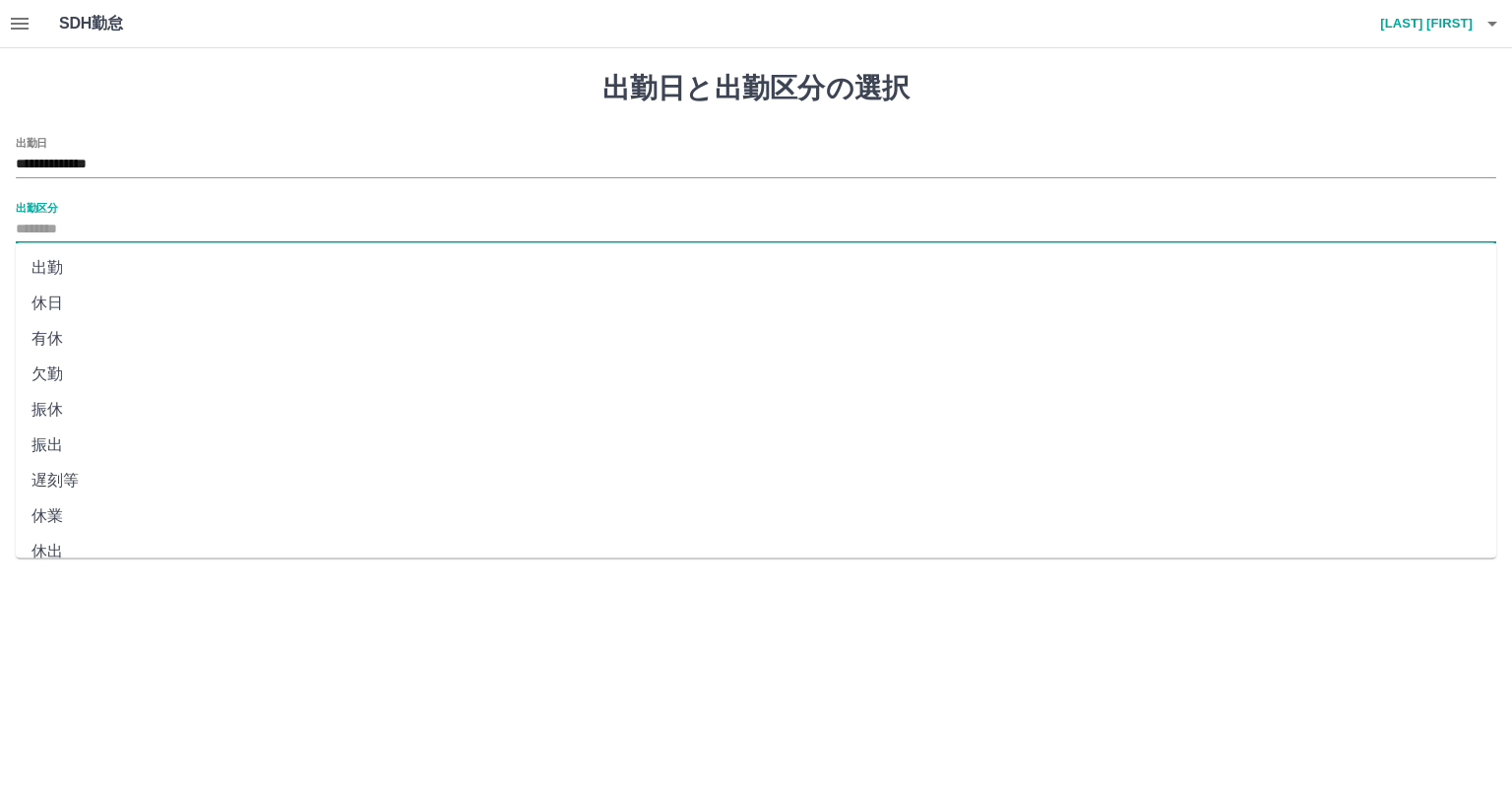 click on "出勤区分" at bounding box center [756, 230] 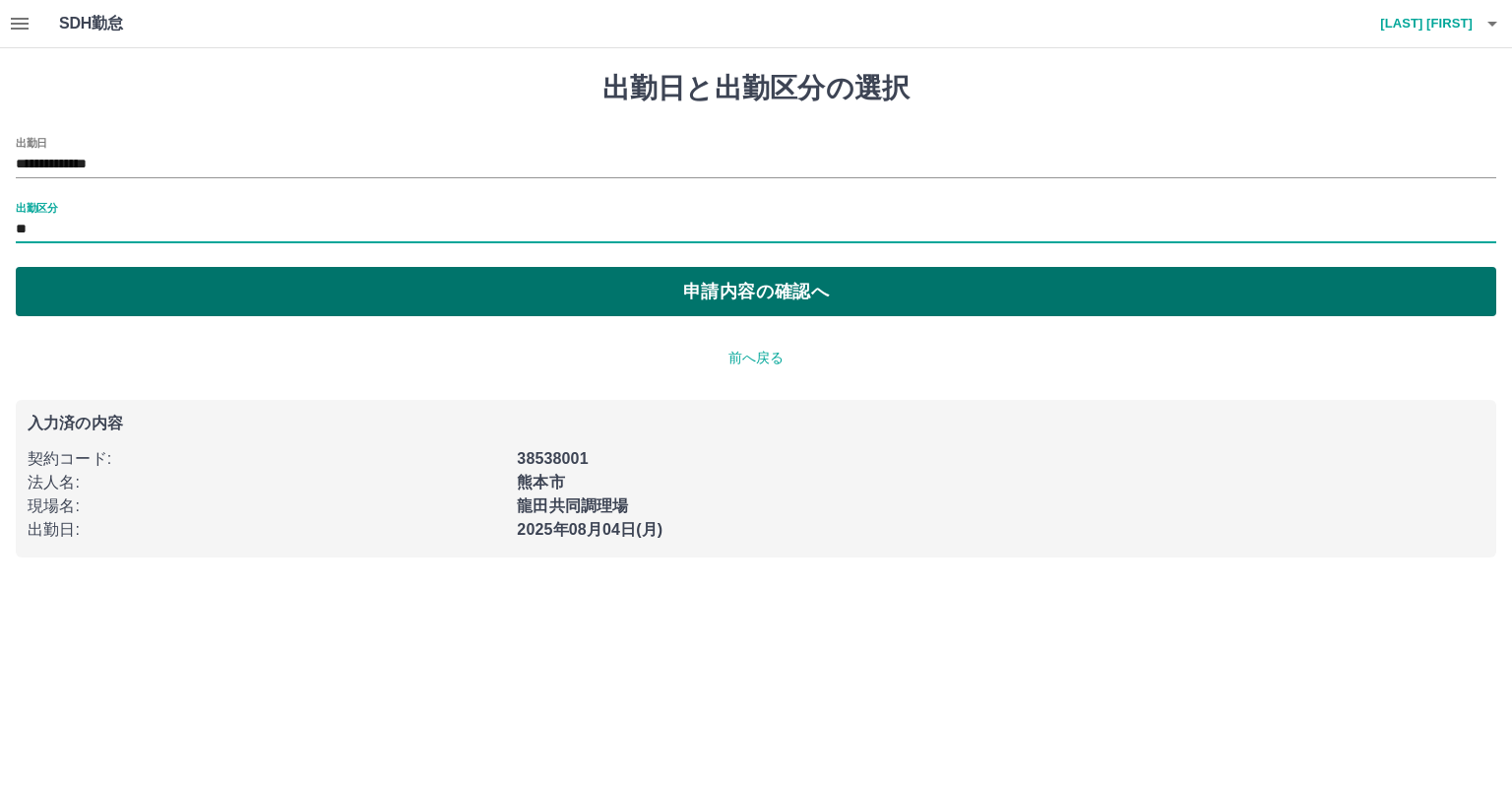 click on "申請内容の確認へ" at bounding box center (756, 292) 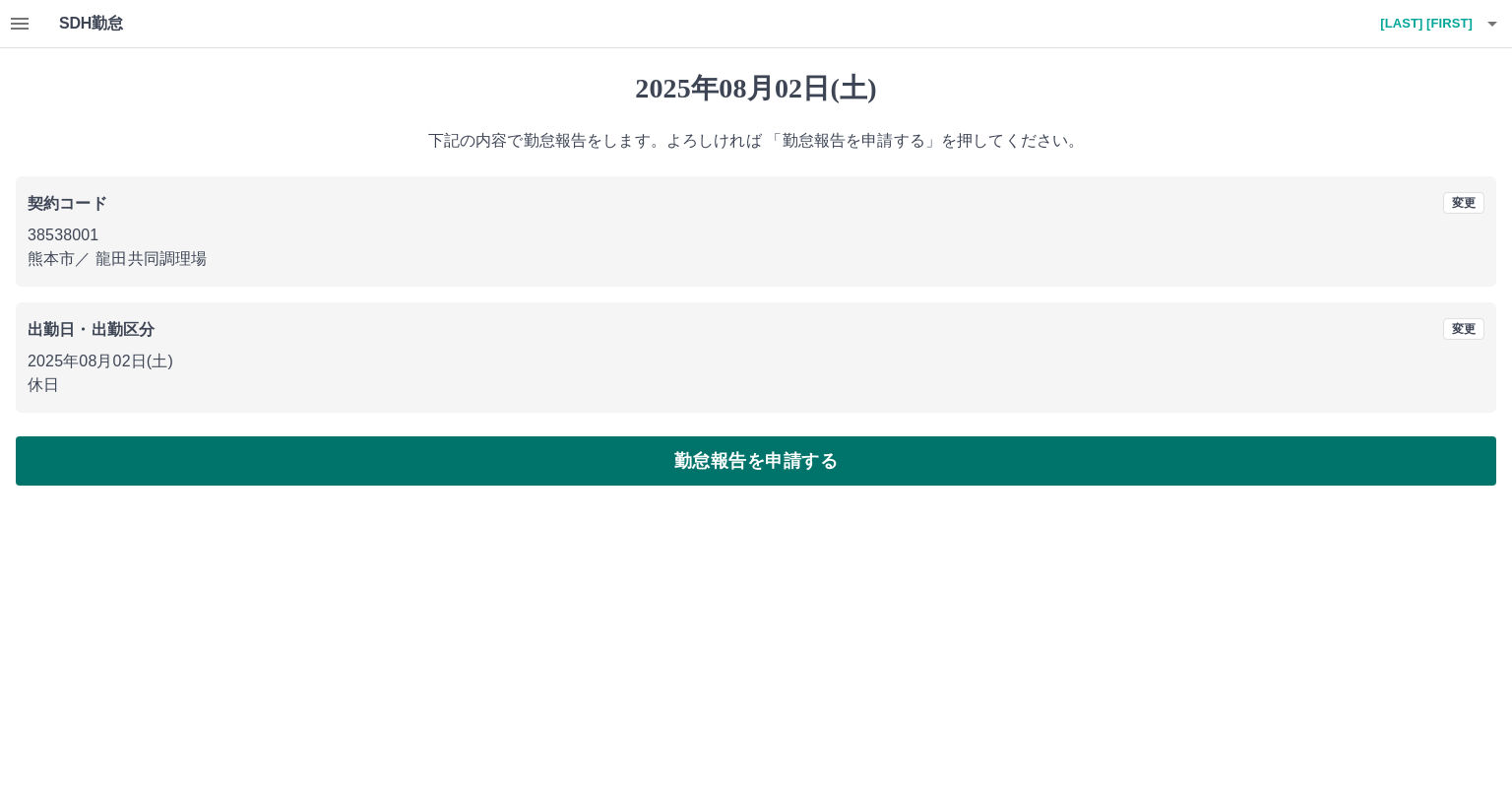 click on "勤怠報告を申請する" at bounding box center (756, 461) 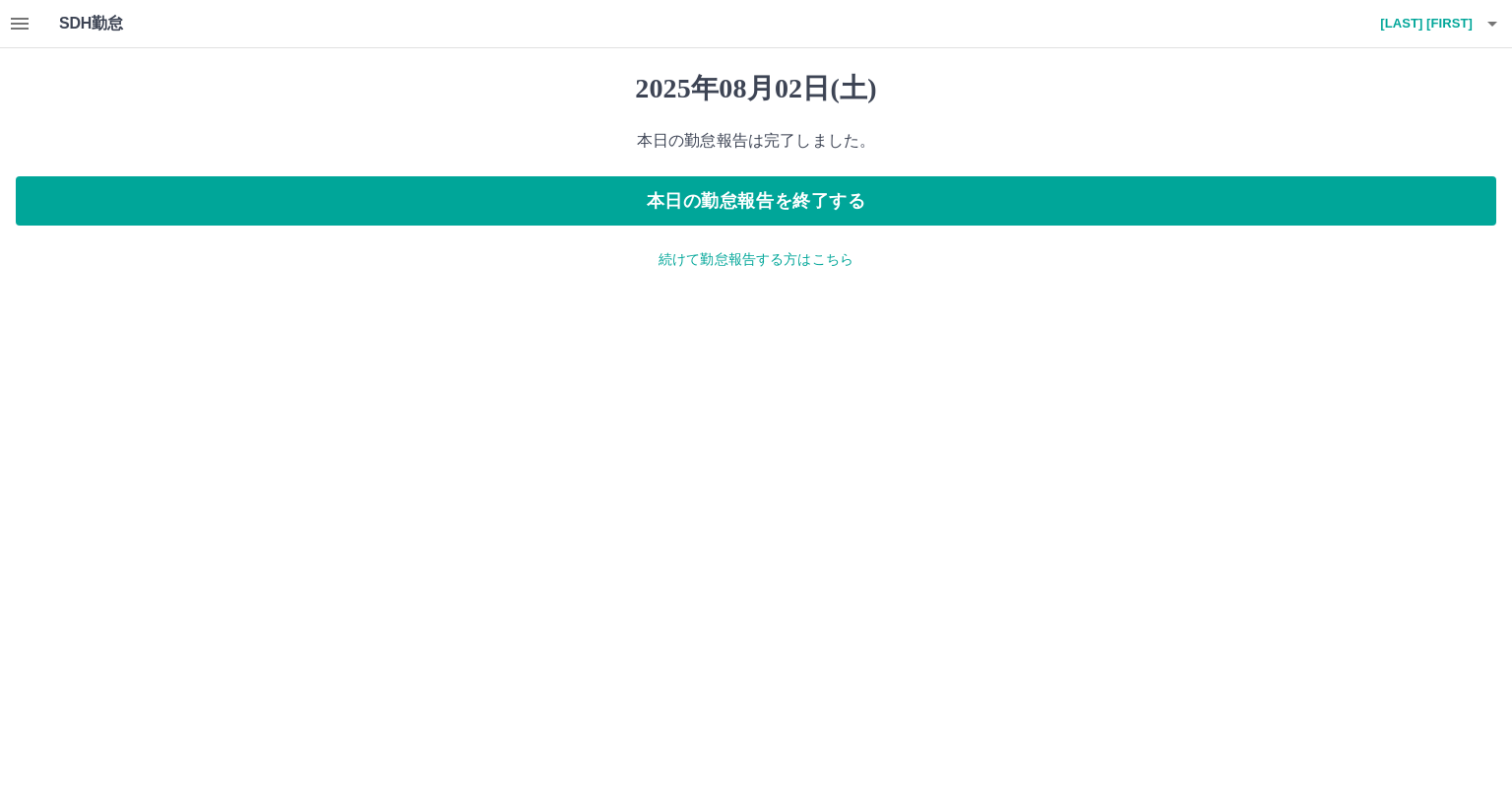 click on "続けて勤怠報告する方はこちら" at bounding box center (756, 259) 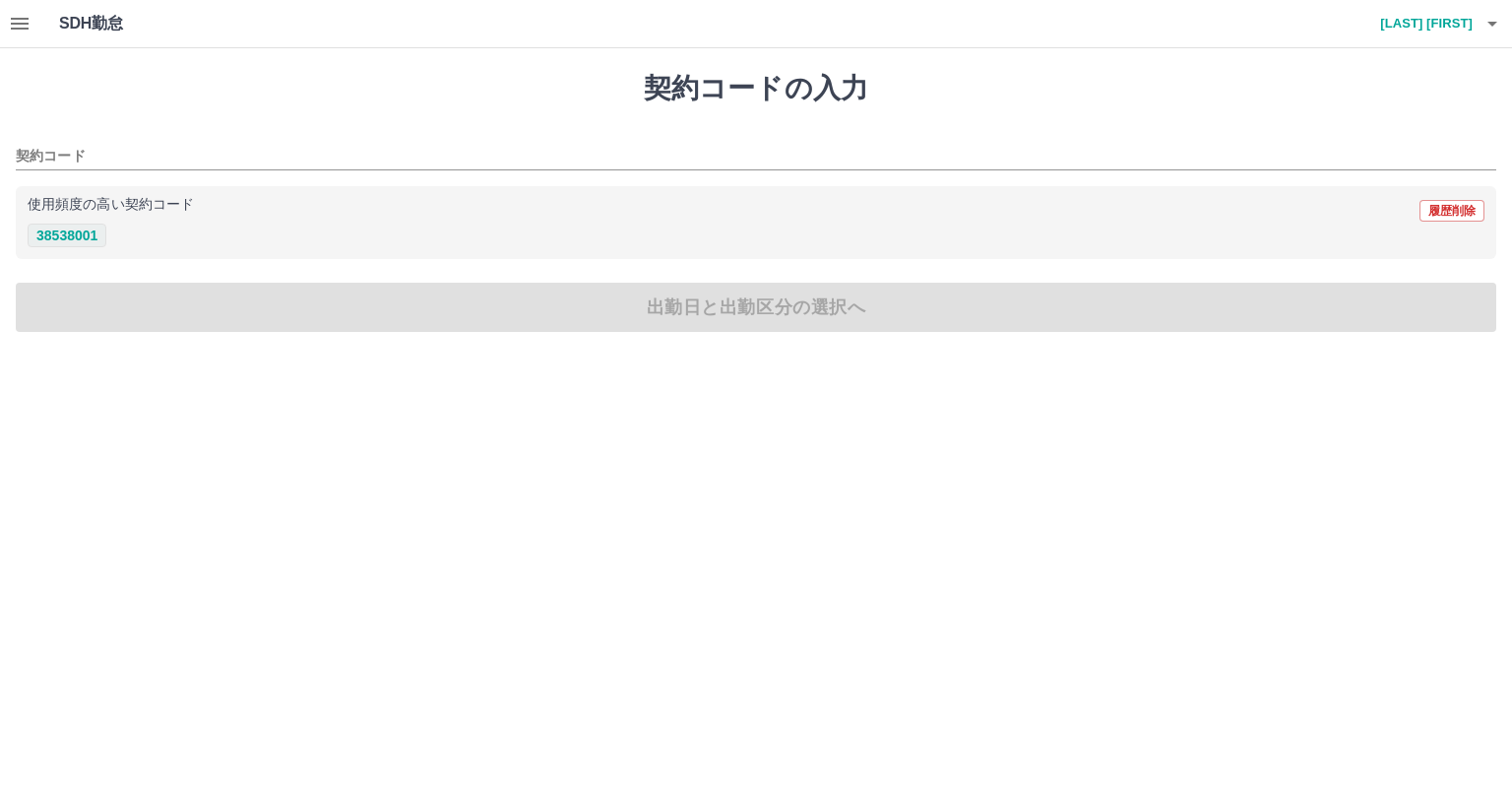 click on "38538001" at bounding box center [67, 235] 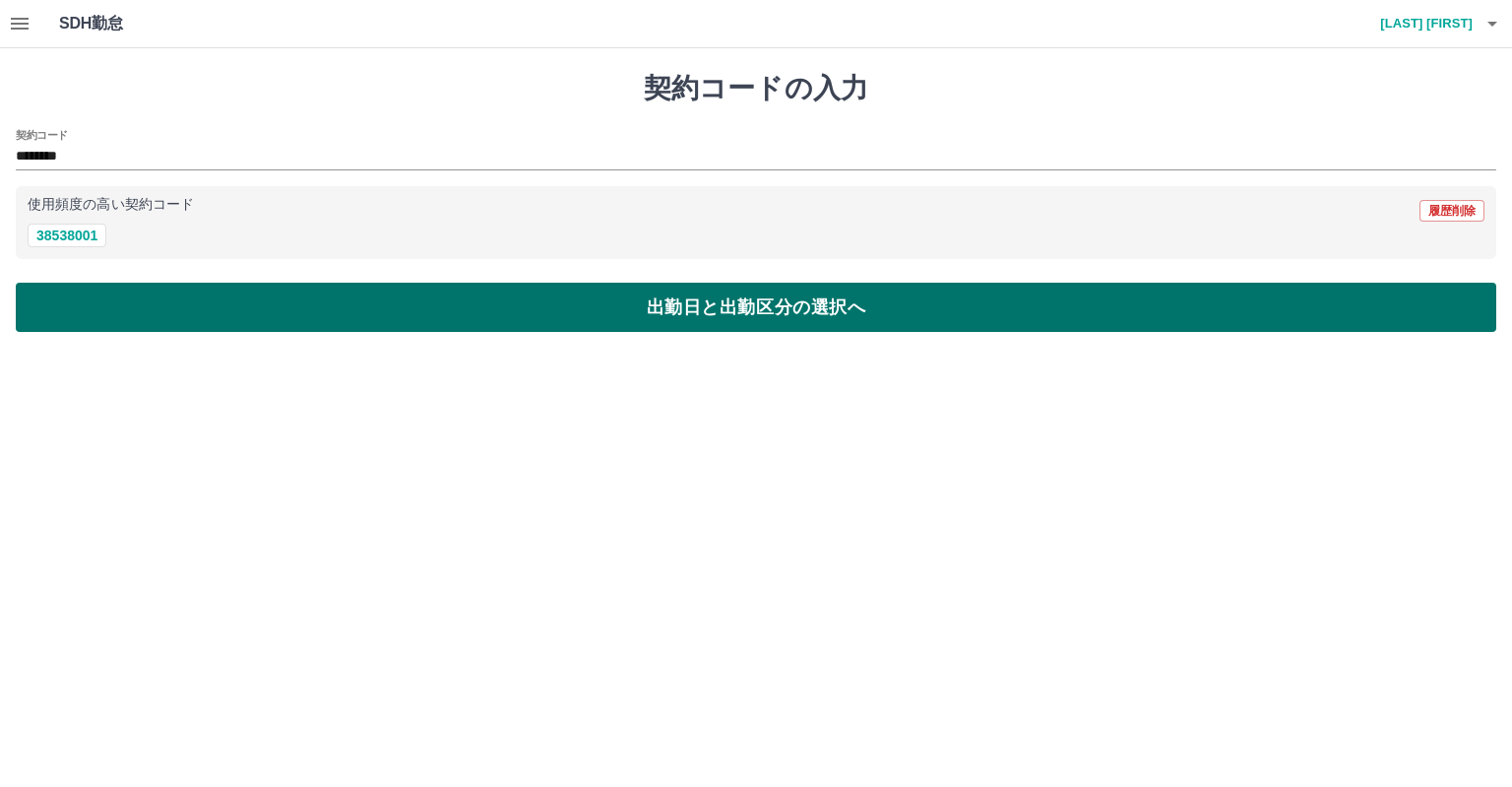 click on "出勤日と出勤区分の選択へ" at bounding box center [756, 307] 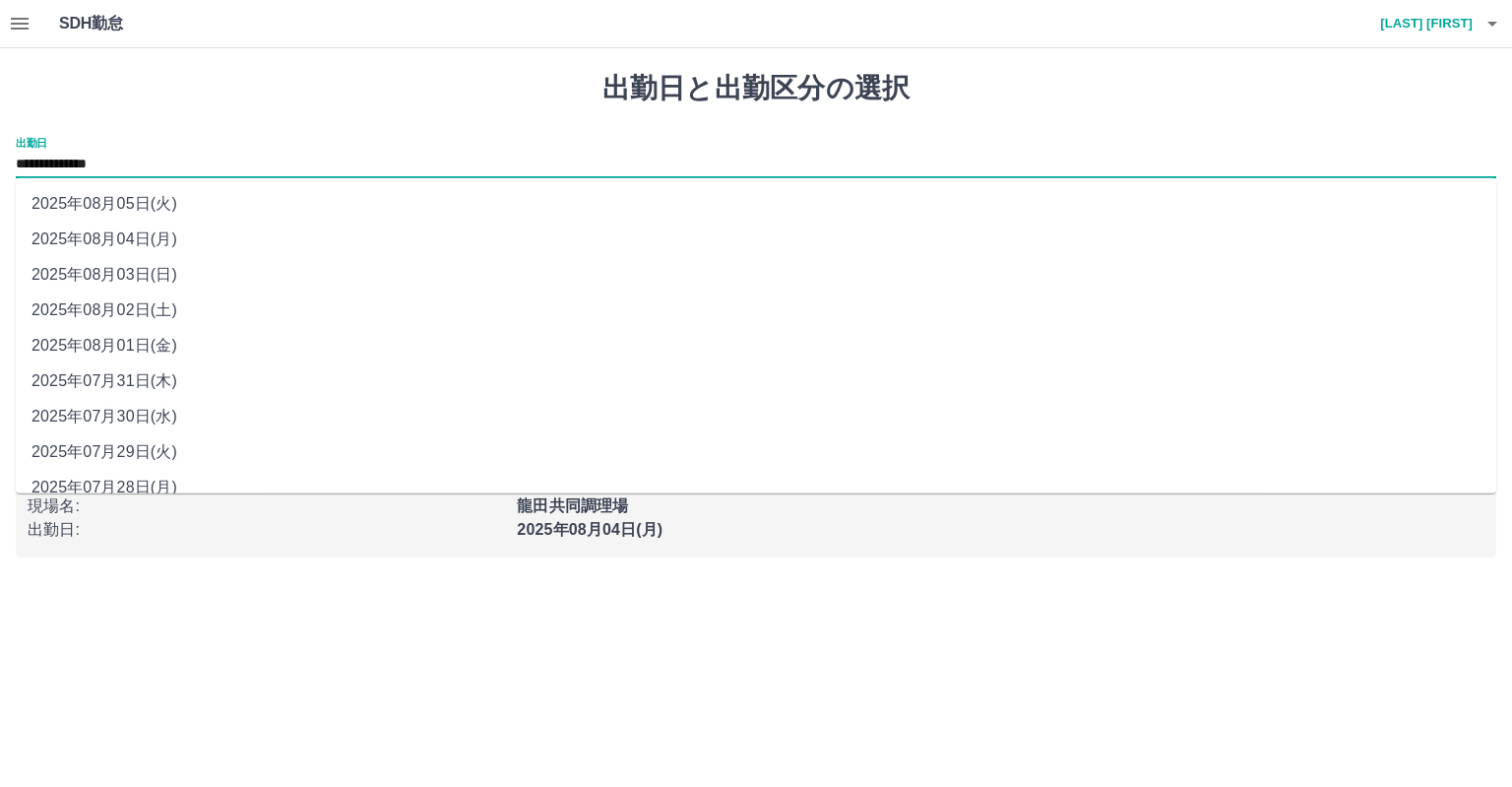 click on "**********" at bounding box center [756, 164] 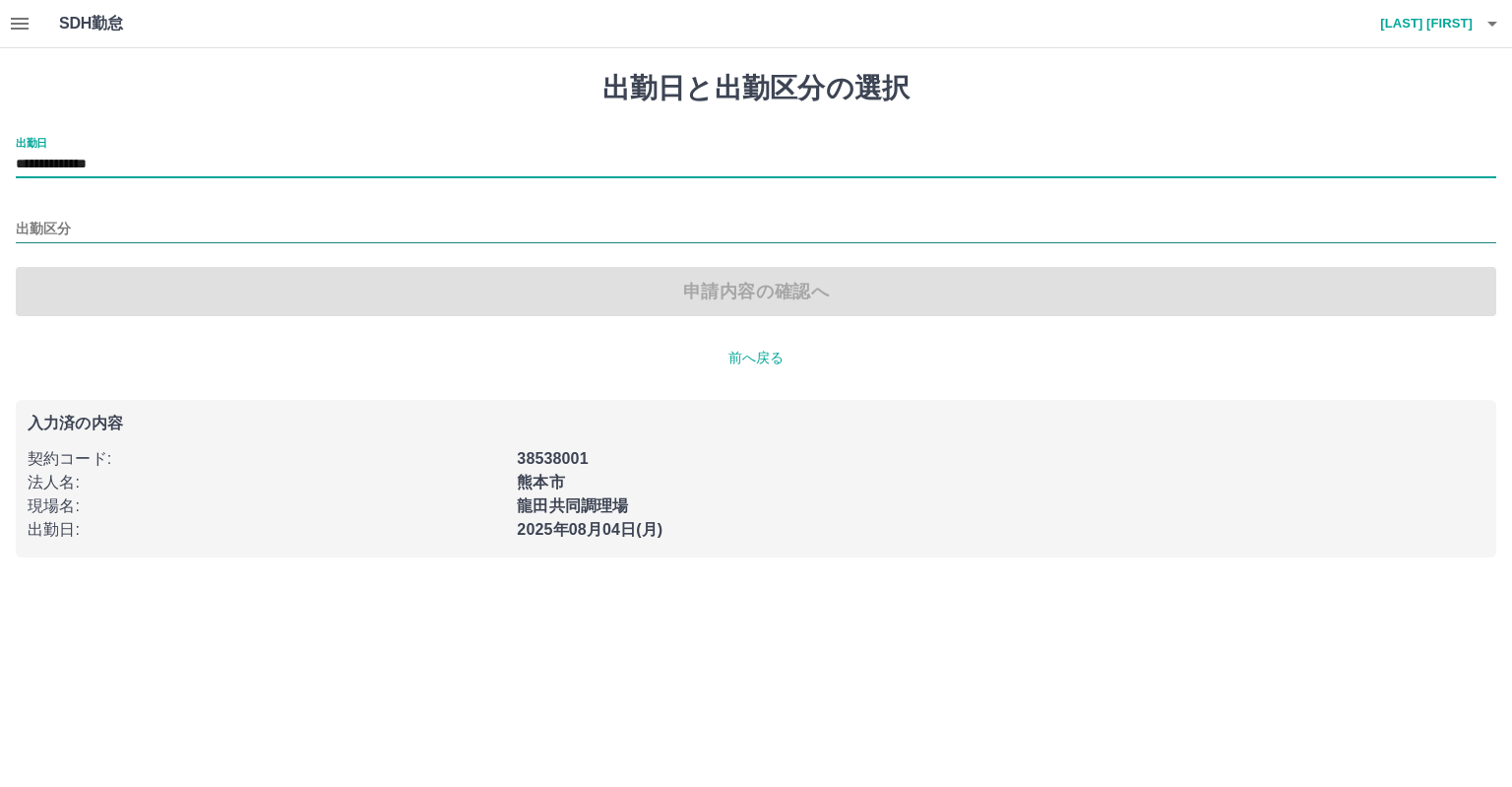 click on "出勤区分" at bounding box center (756, 230) 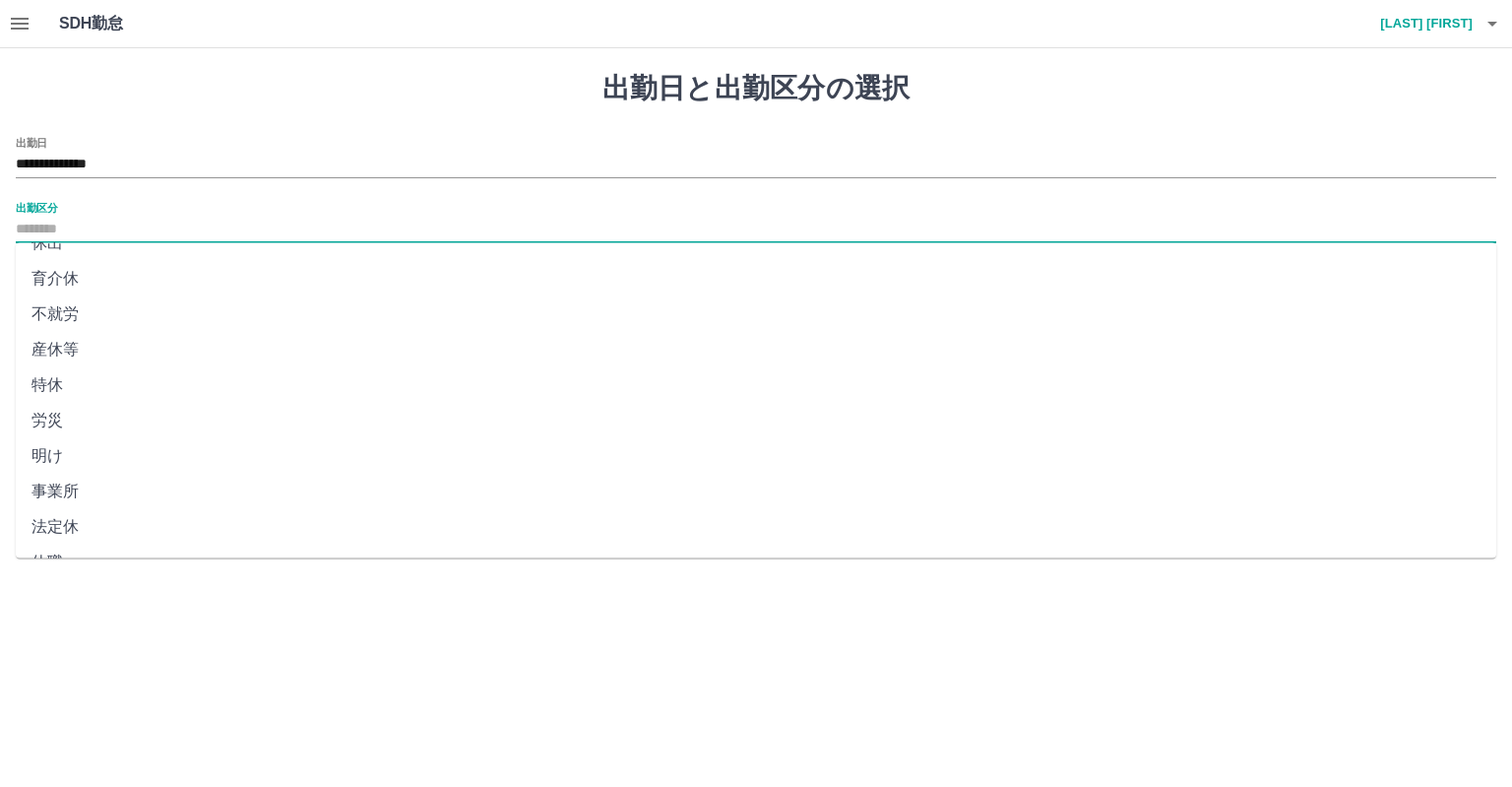 scroll, scrollTop: 339, scrollLeft: 0, axis: vertical 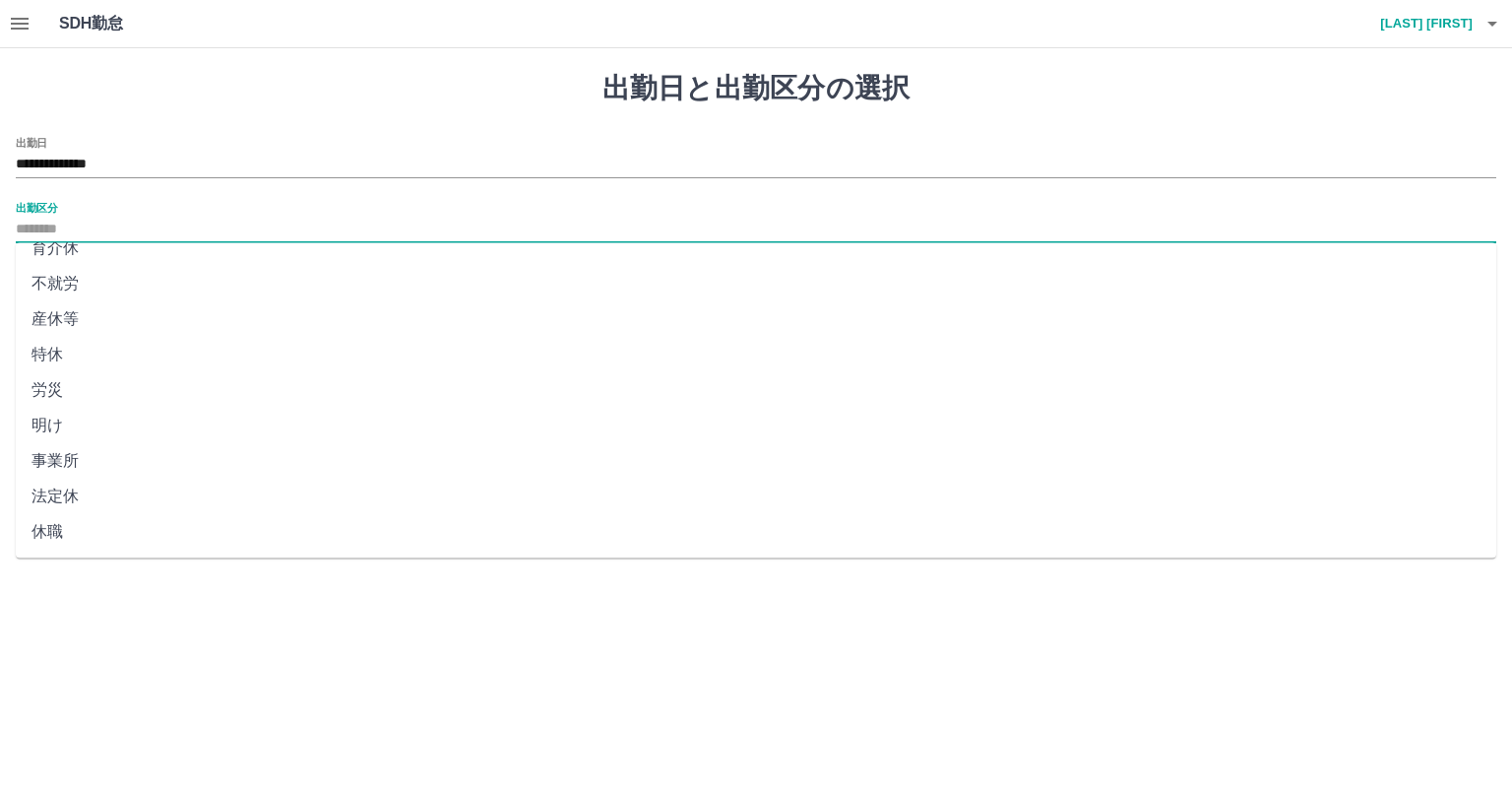 click on "法定休" at bounding box center (756, 496) 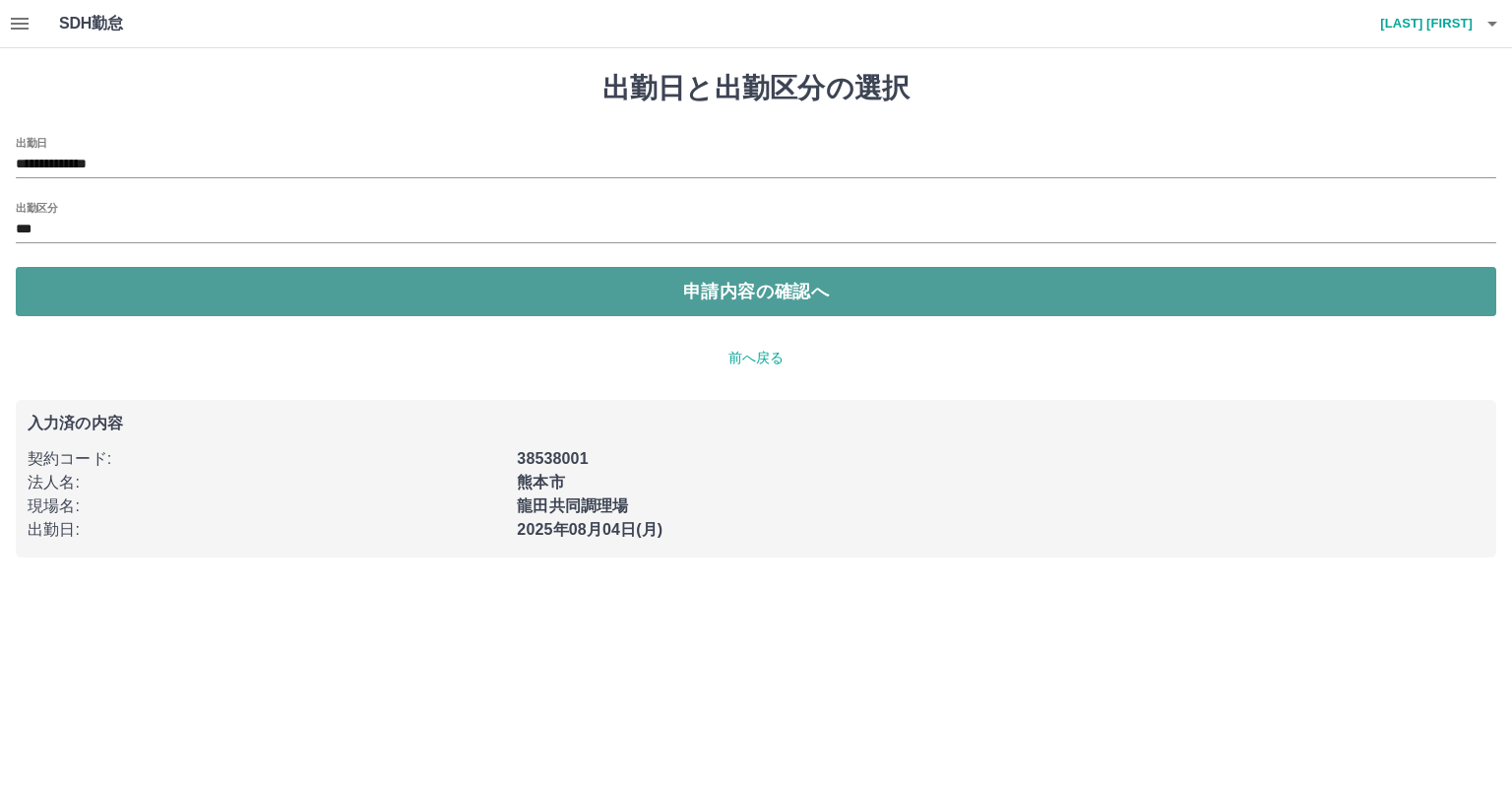 click on "申請内容の確認へ" at bounding box center (756, 292) 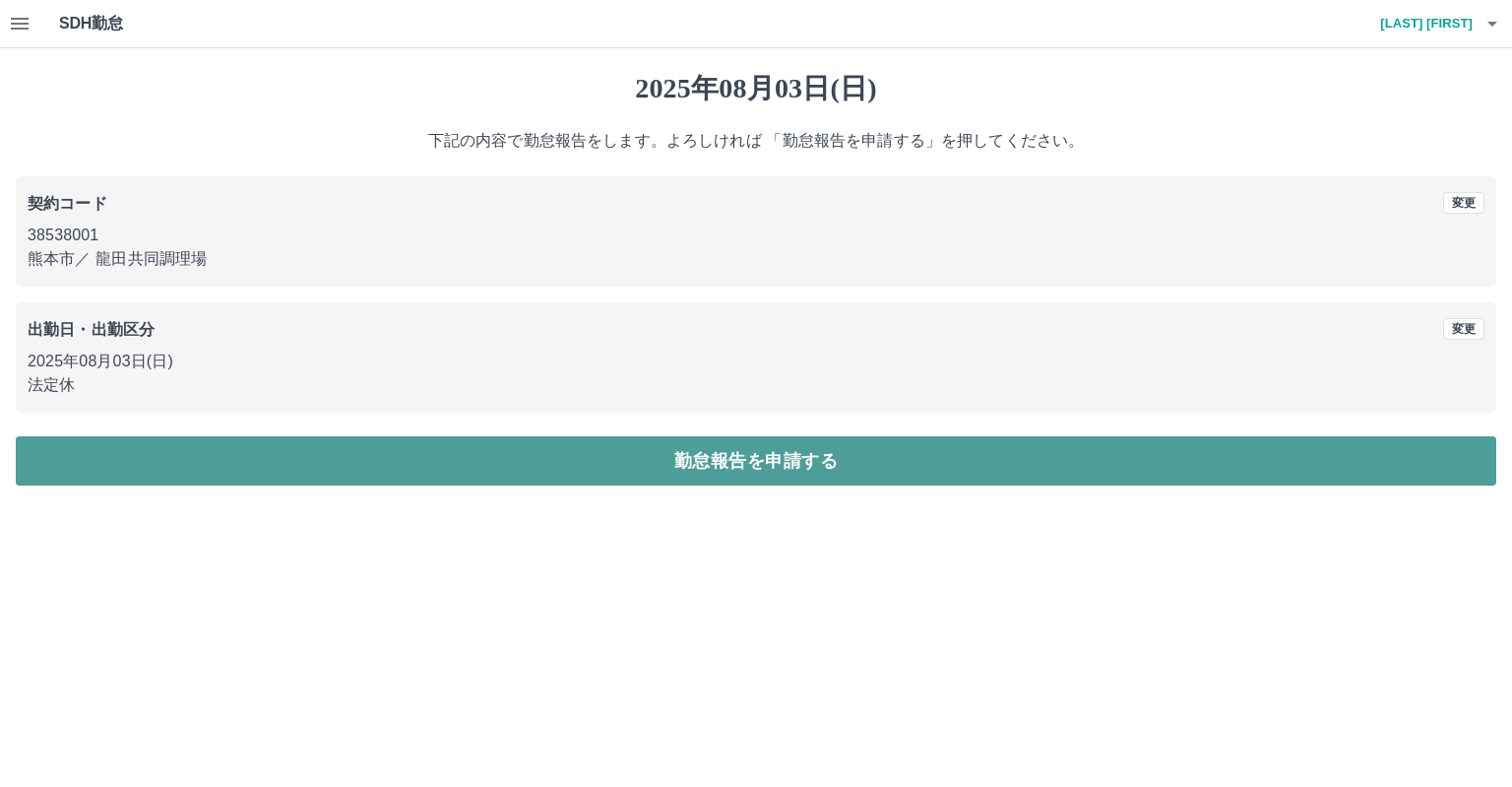 click on "勤怠報告を申請する" at bounding box center (756, 461) 